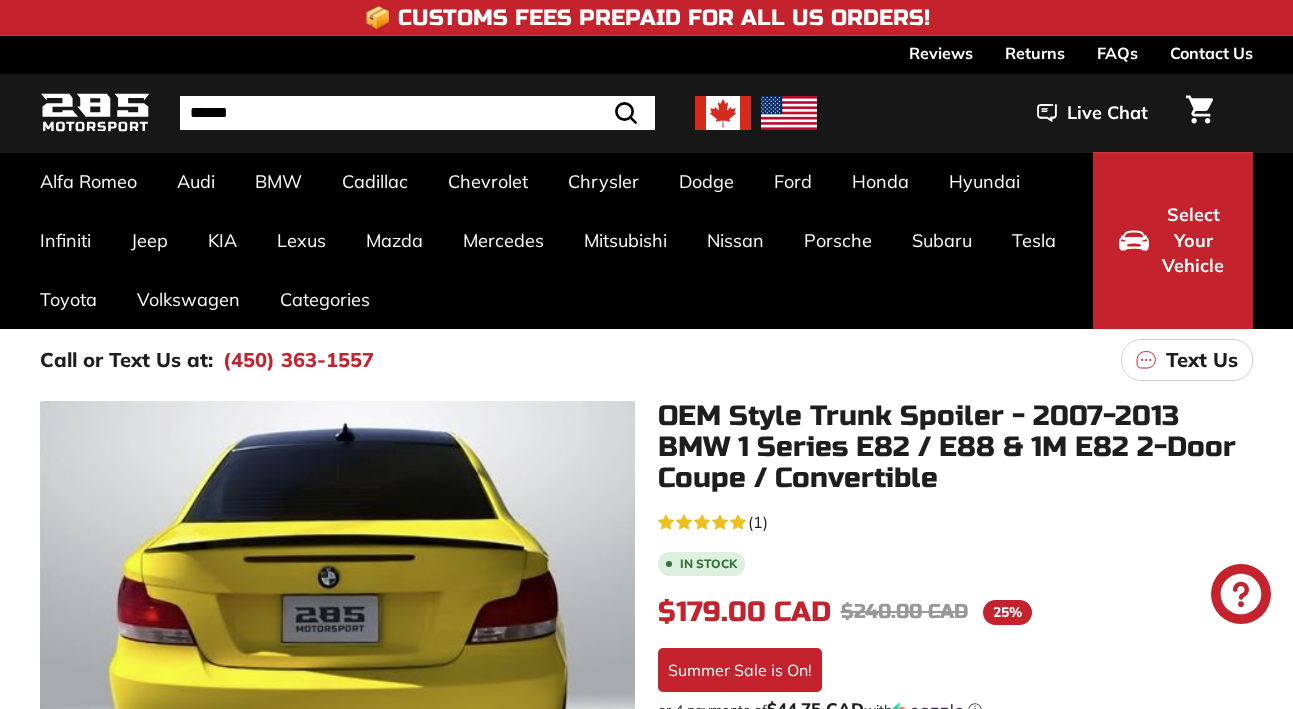 scroll, scrollTop: 0, scrollLeft: 0, axis: both 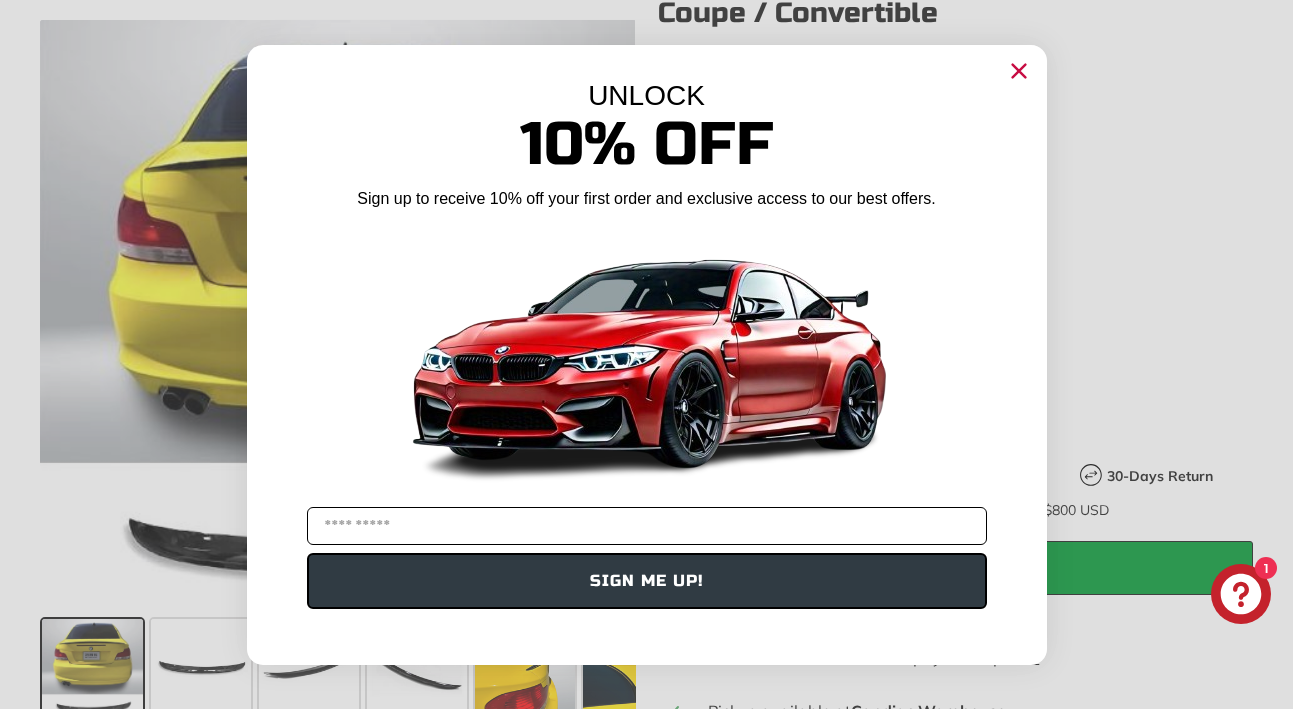 click at bounding box center [647, 526] 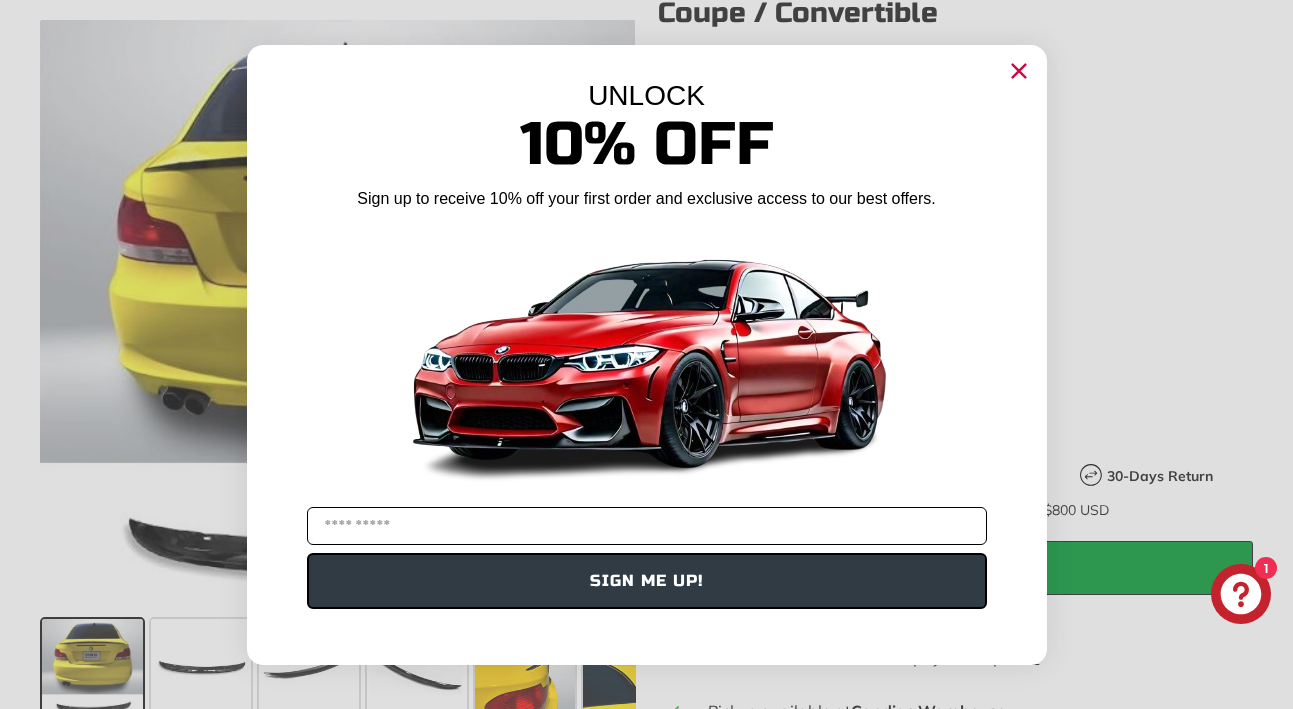 type on "**********" 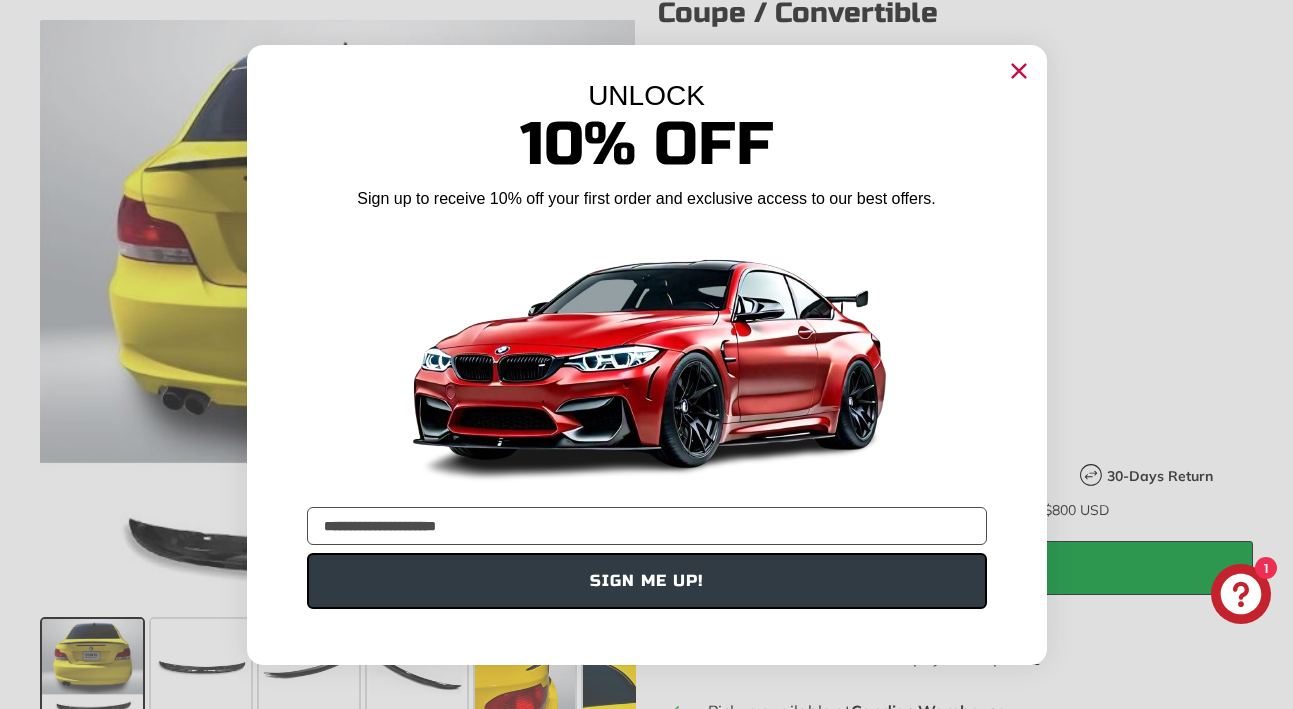 click on "SIGN ME UP!" at bounding box center (647, 581) 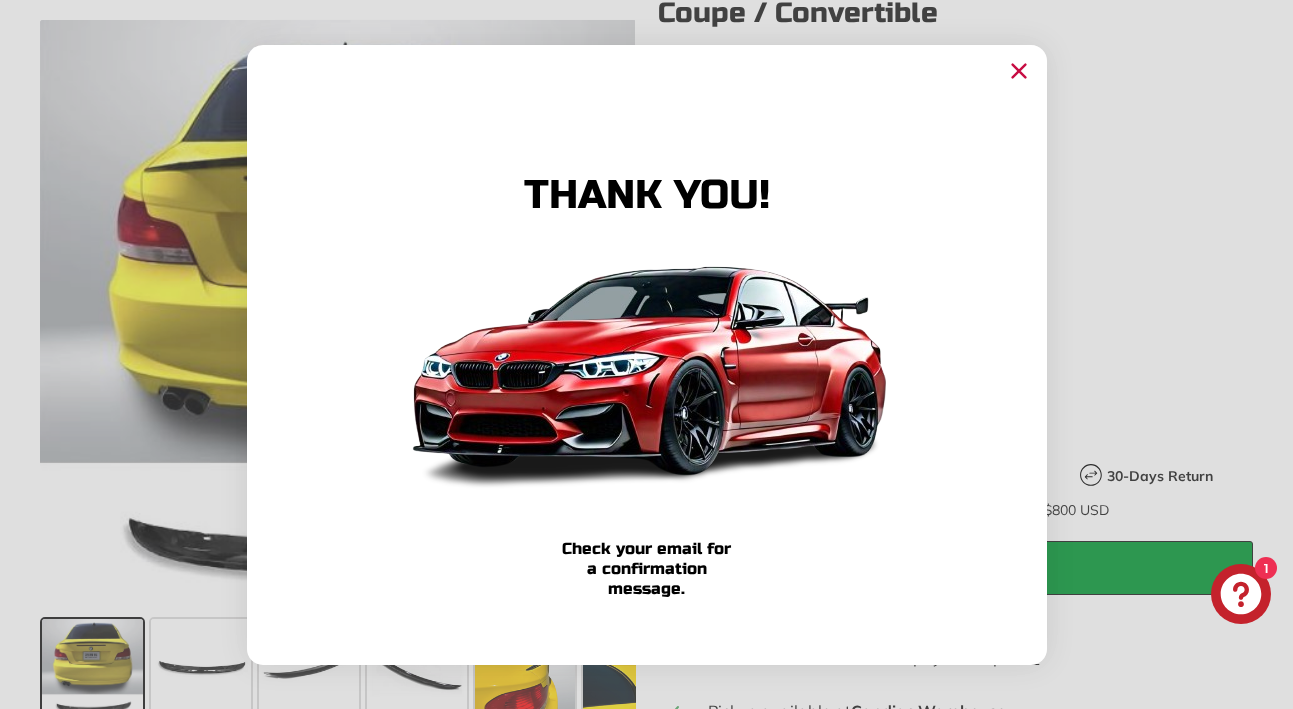 click 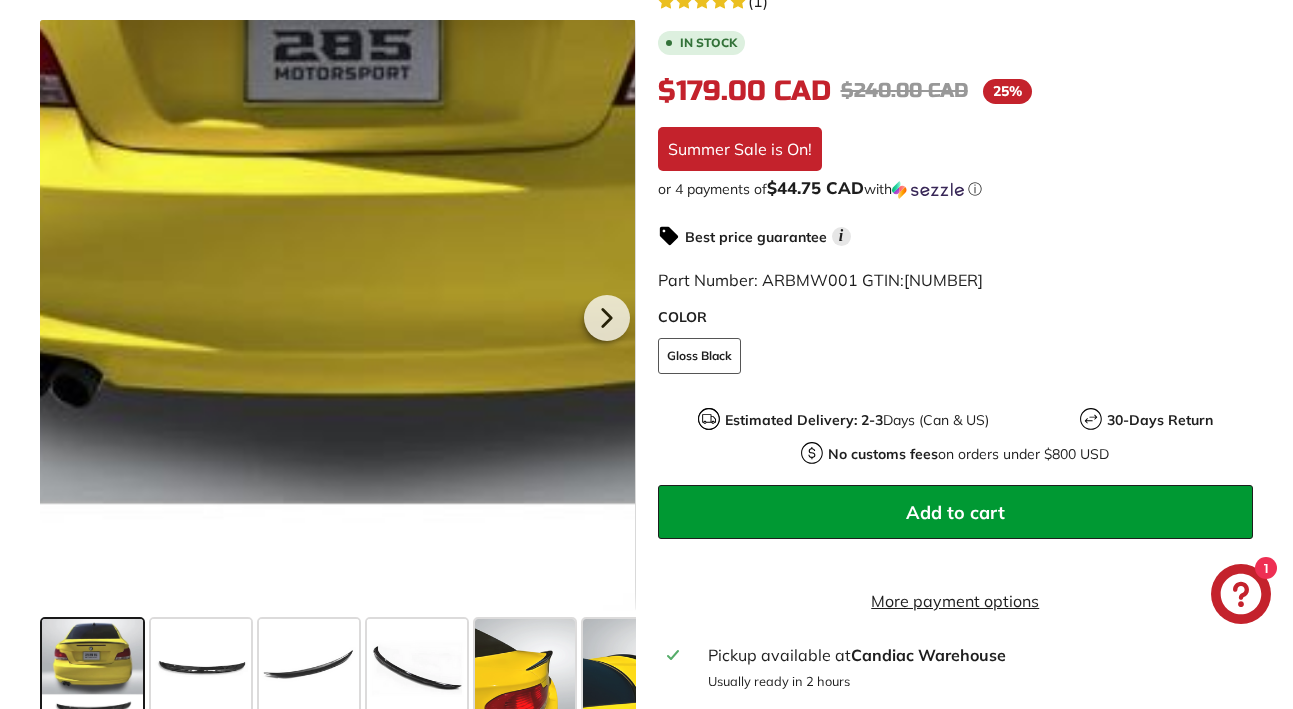 scroll, scrollTop: 473, scrollLeft: 0, axis: vertical 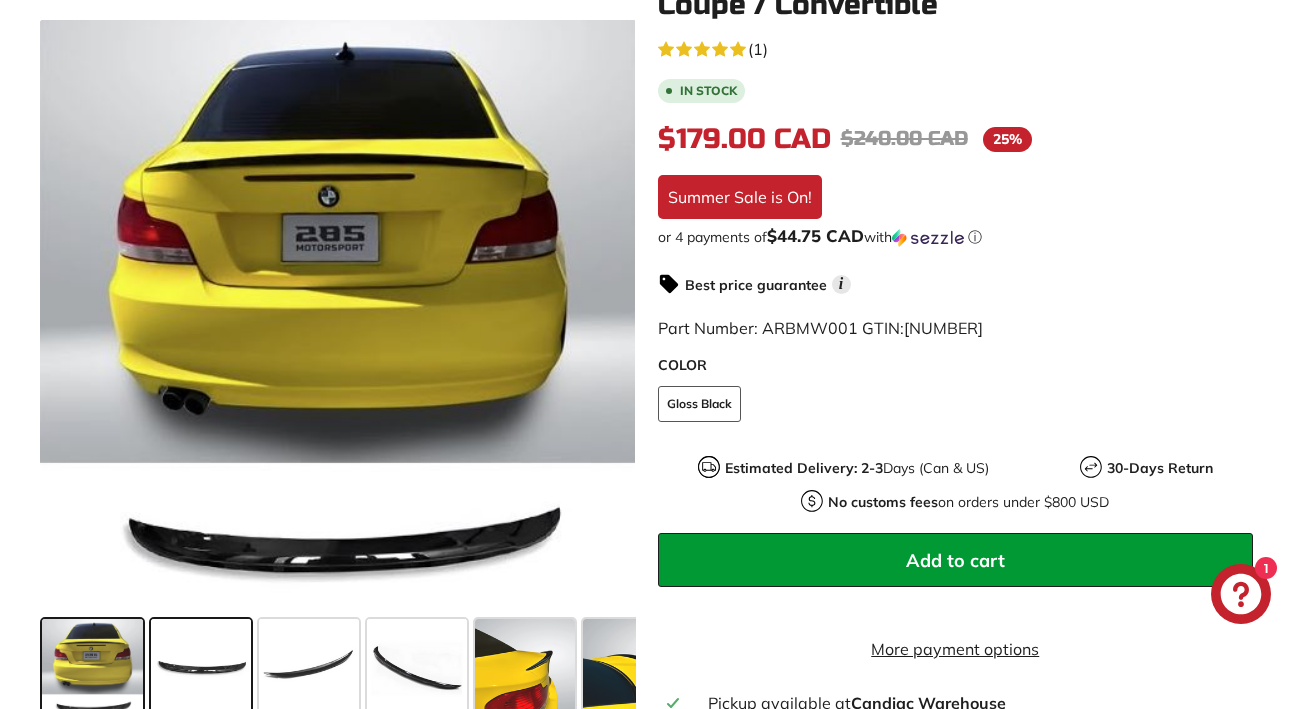 click at bounding box center [201, 669] 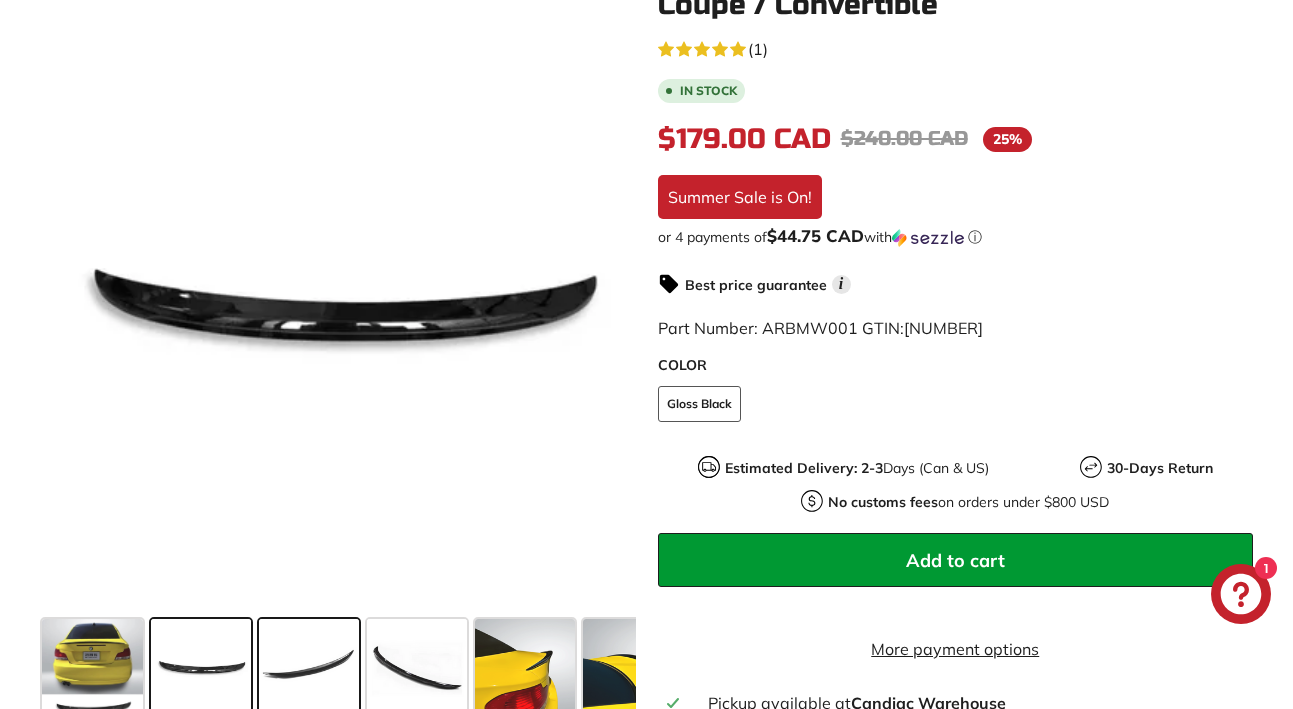 click at bounding box center [309, 669] 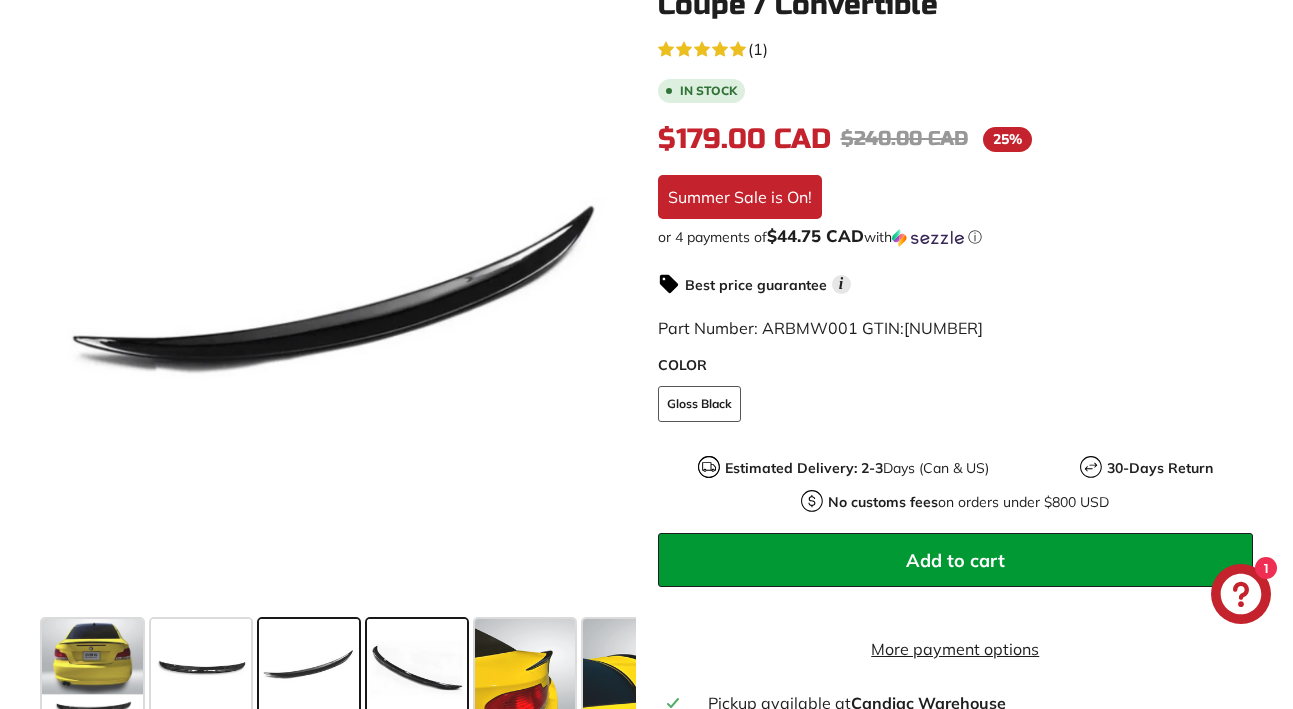 click at bounding box center (417, 669) 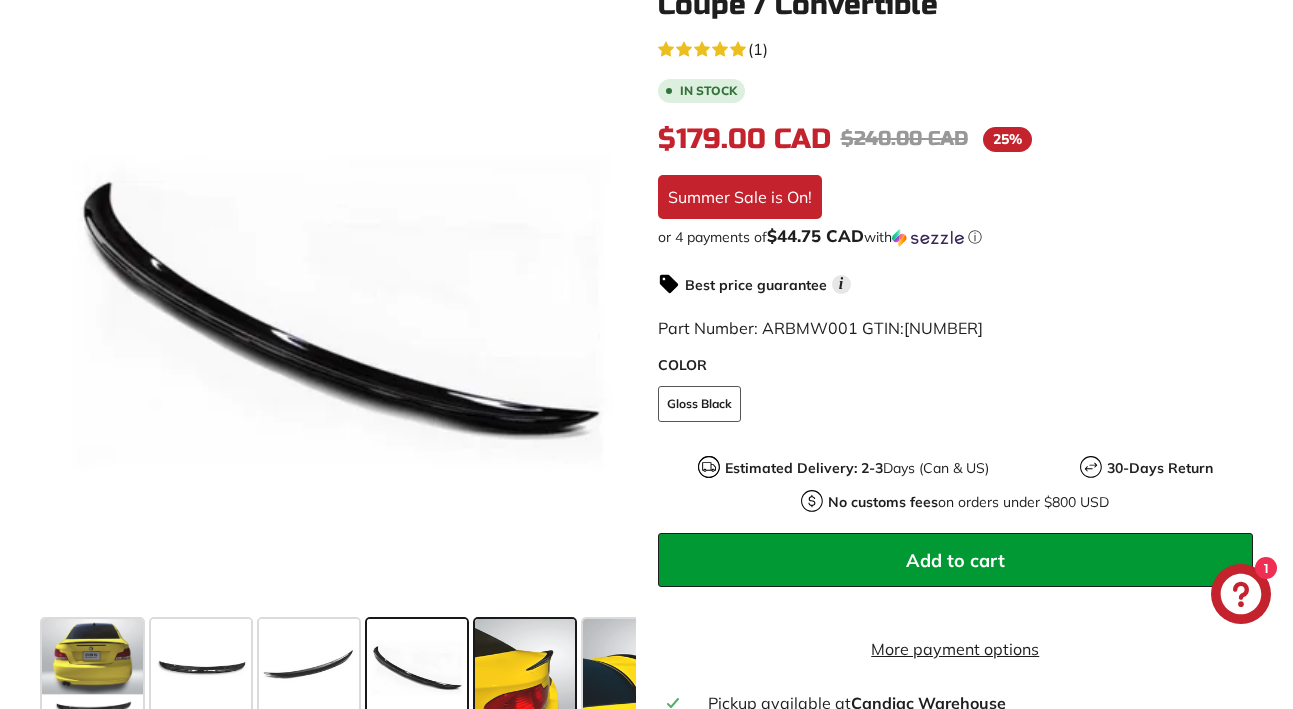 click at bounding box center (525, 669) 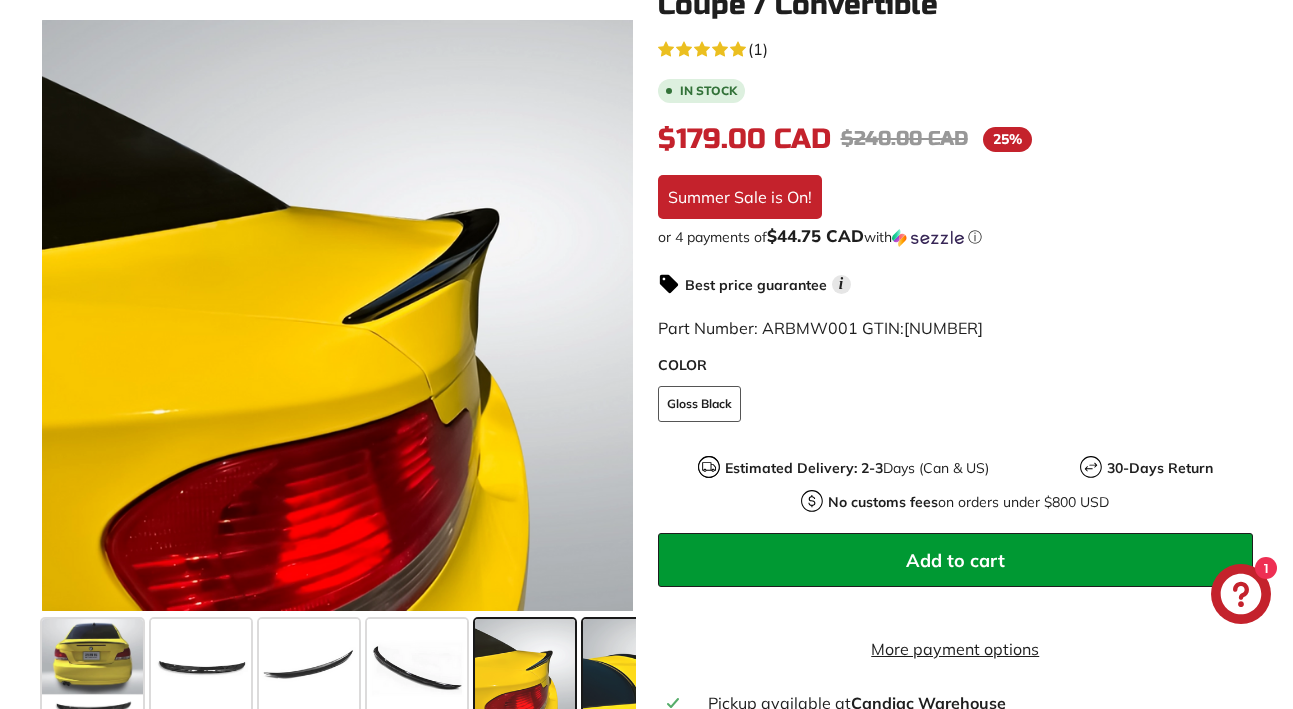 click at bounding box center [633, 669] 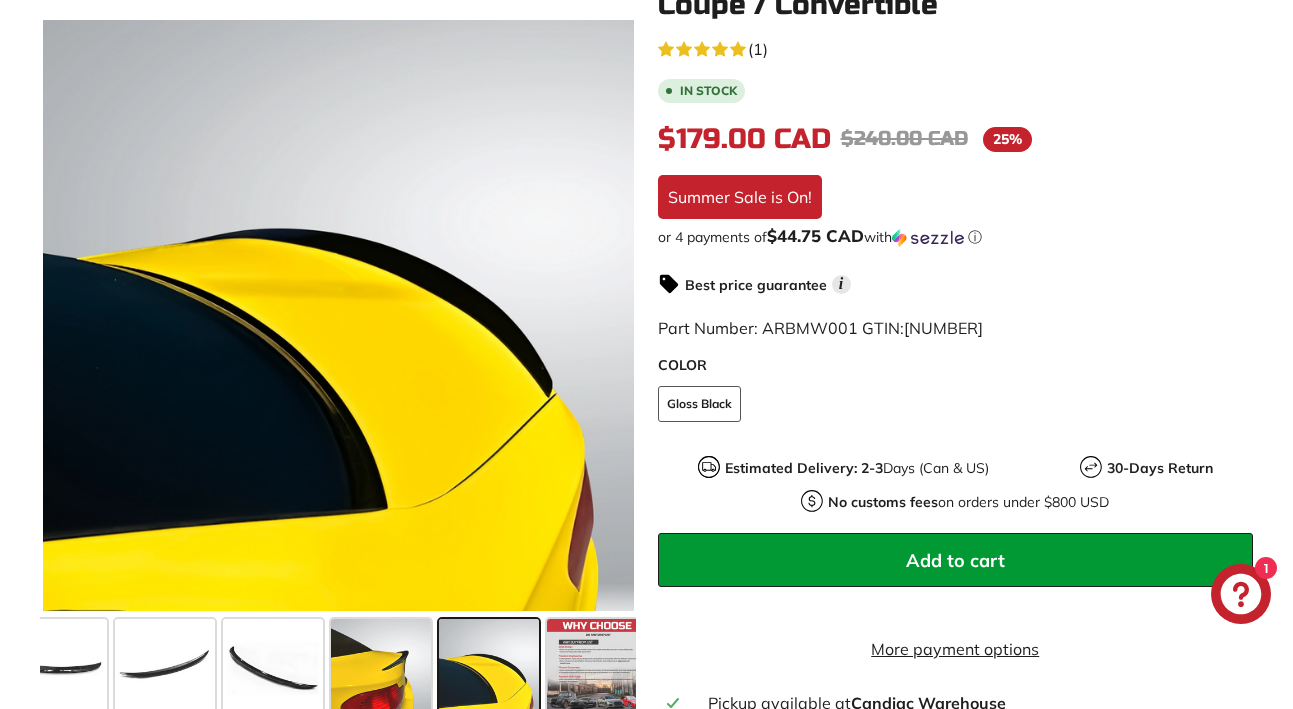 scroll, scrollTop: 0, scrollLeft: 159, axis: horizontal 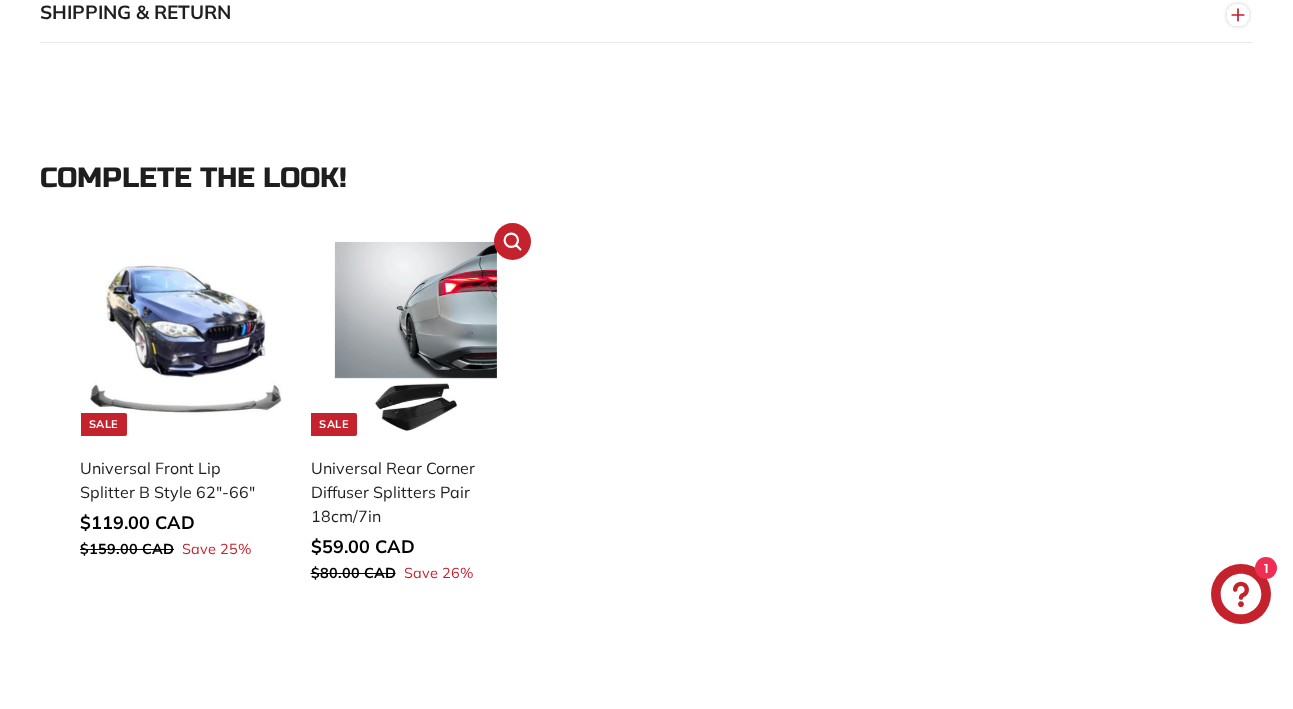 click at bounding box center [416, 339] 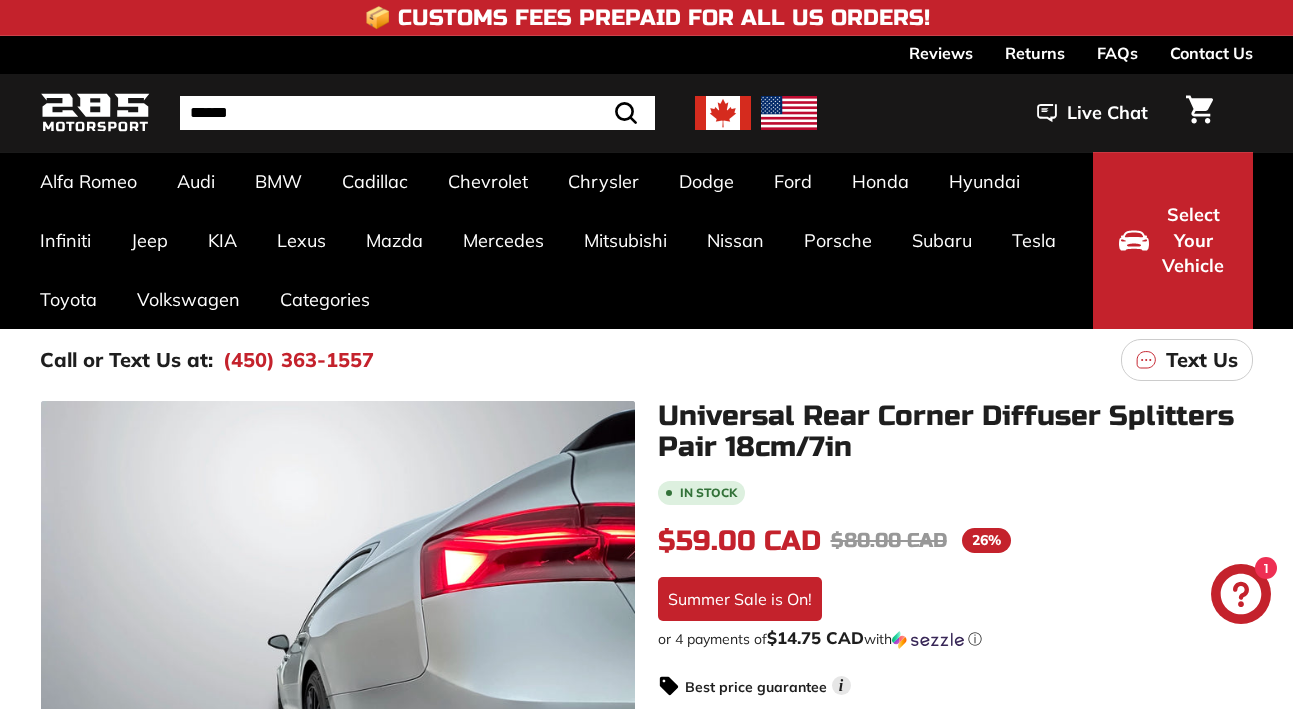 scroll, scrollTop: 0, scrollLeft: 0, axis: both 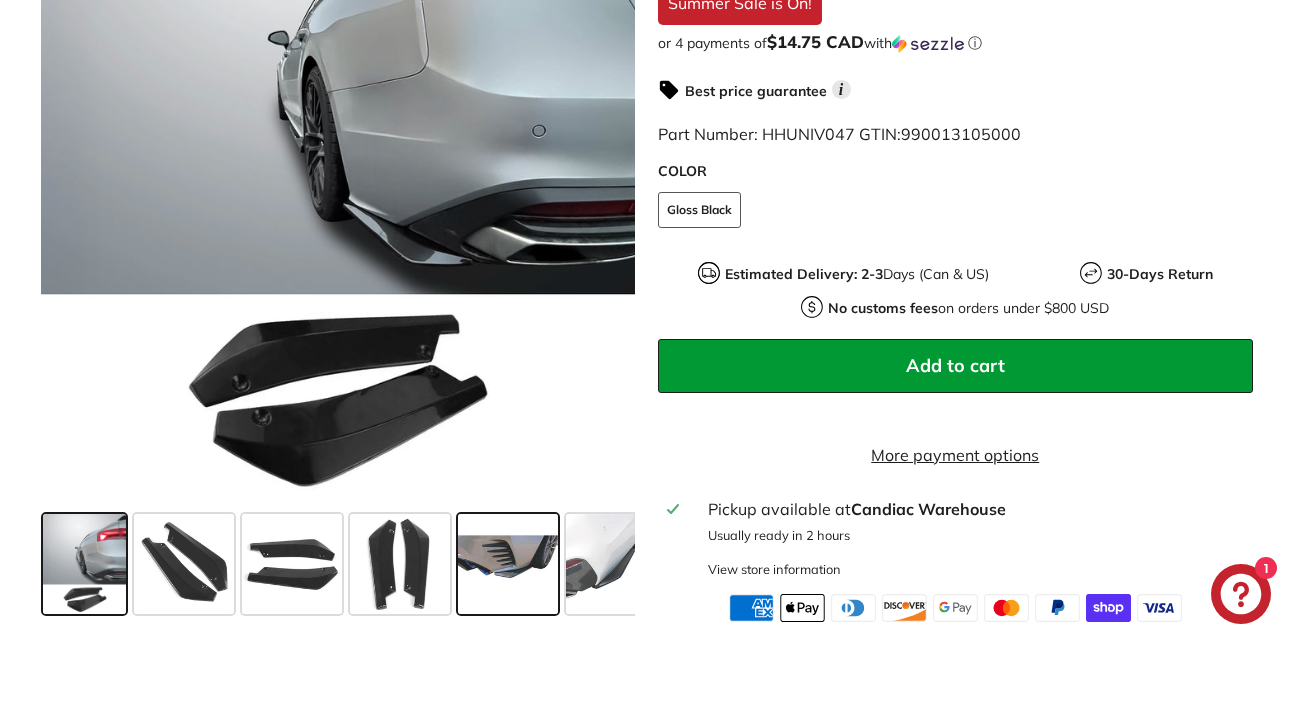 click at bounding box center (508, 564) 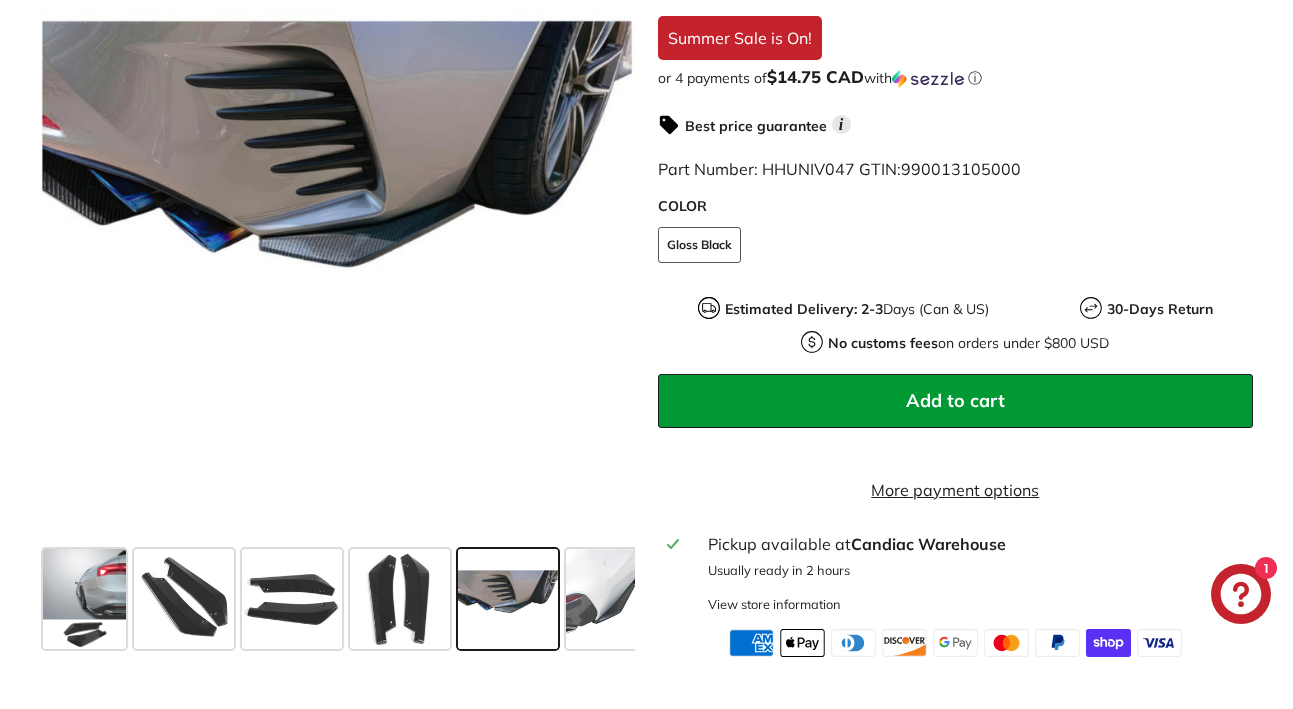 scroll, scrollTop: 567, scrollLeft: 0, axis: vertical 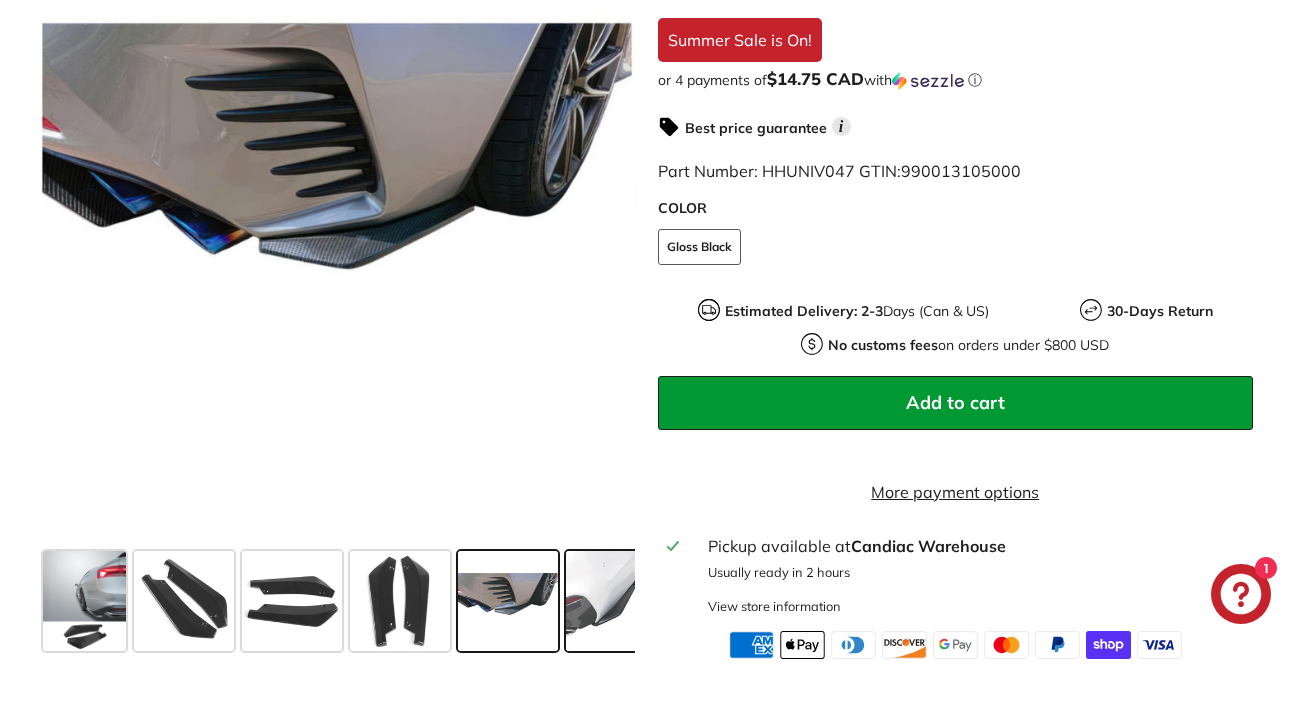 click at bounding box center [616, 601] 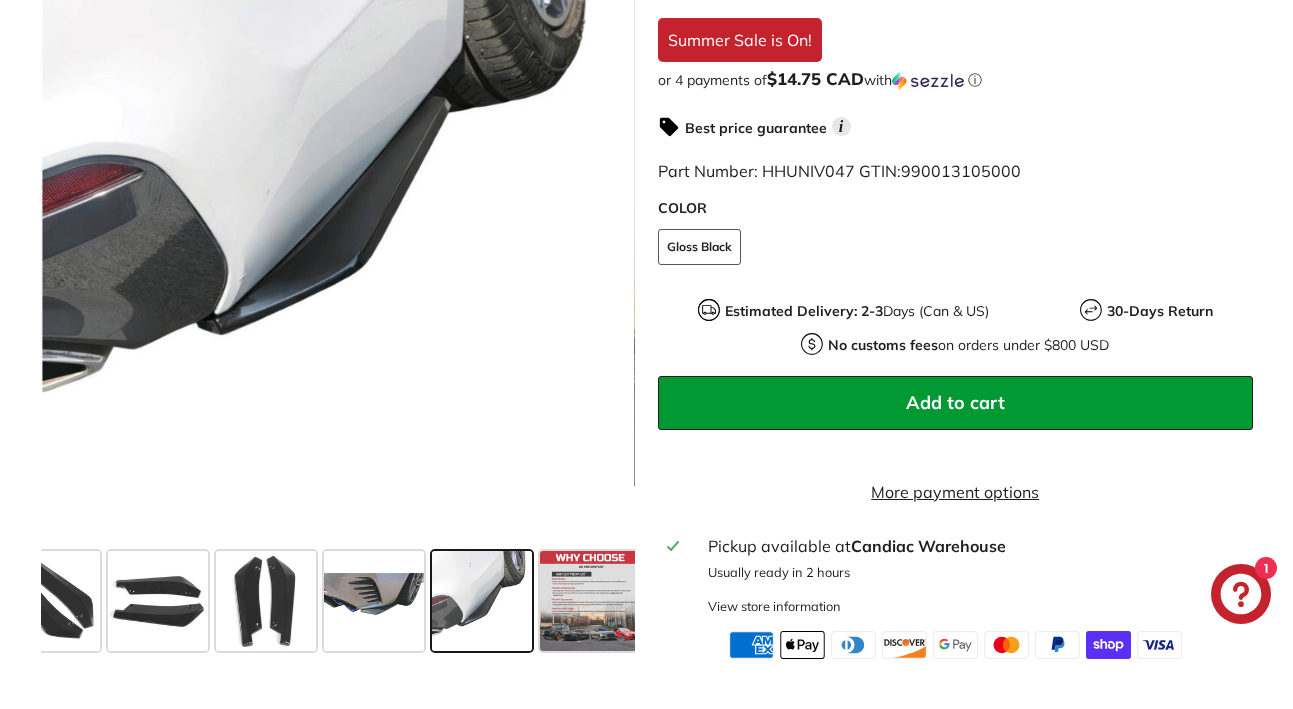 scroll, scrollTop: 0, scrollLeft: 143, axis: horizontal 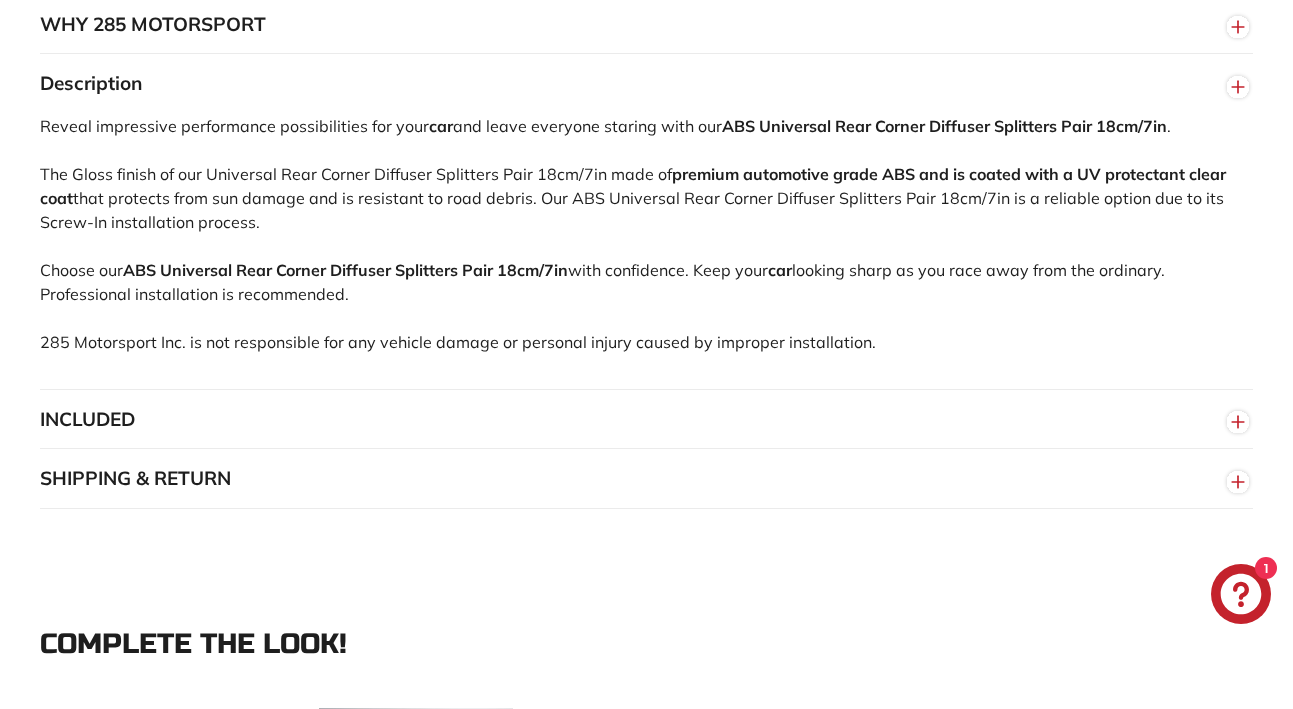 click on "INCLUDED" at bounding box center [646, 420] 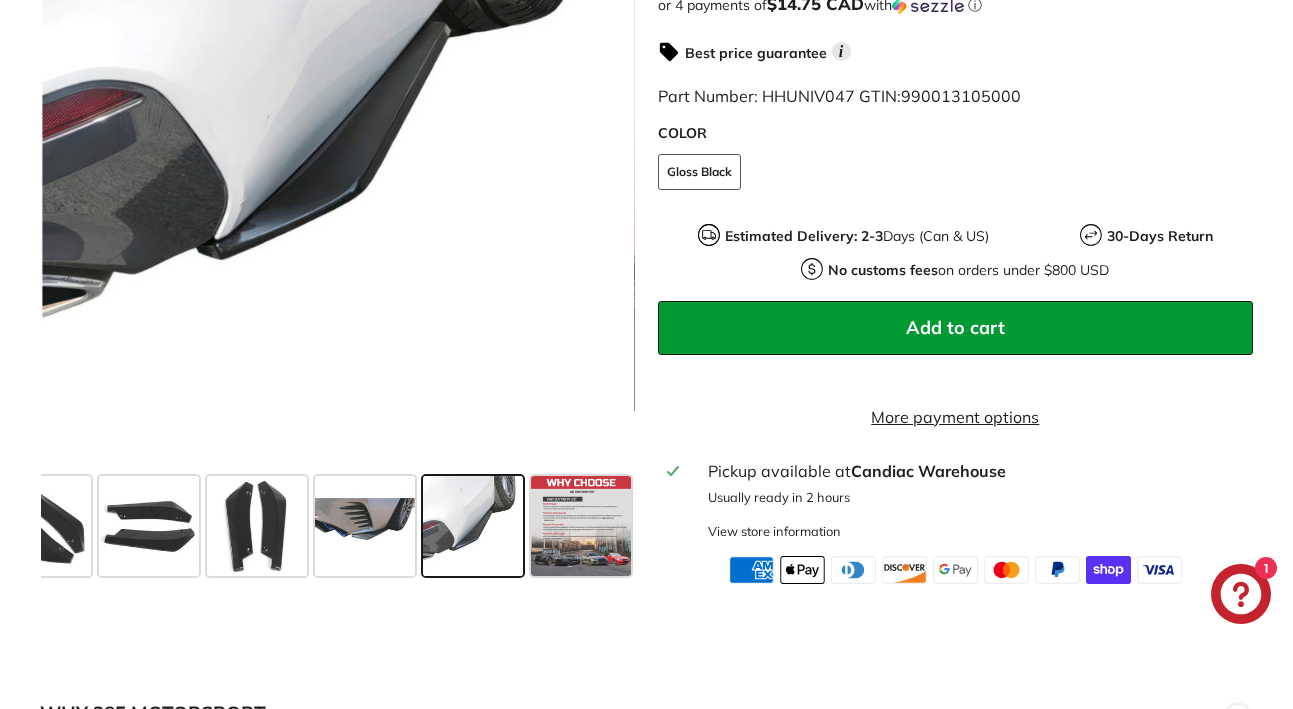 scroll, scrollTop: 633, scrollLeft: 0, axis: vertical 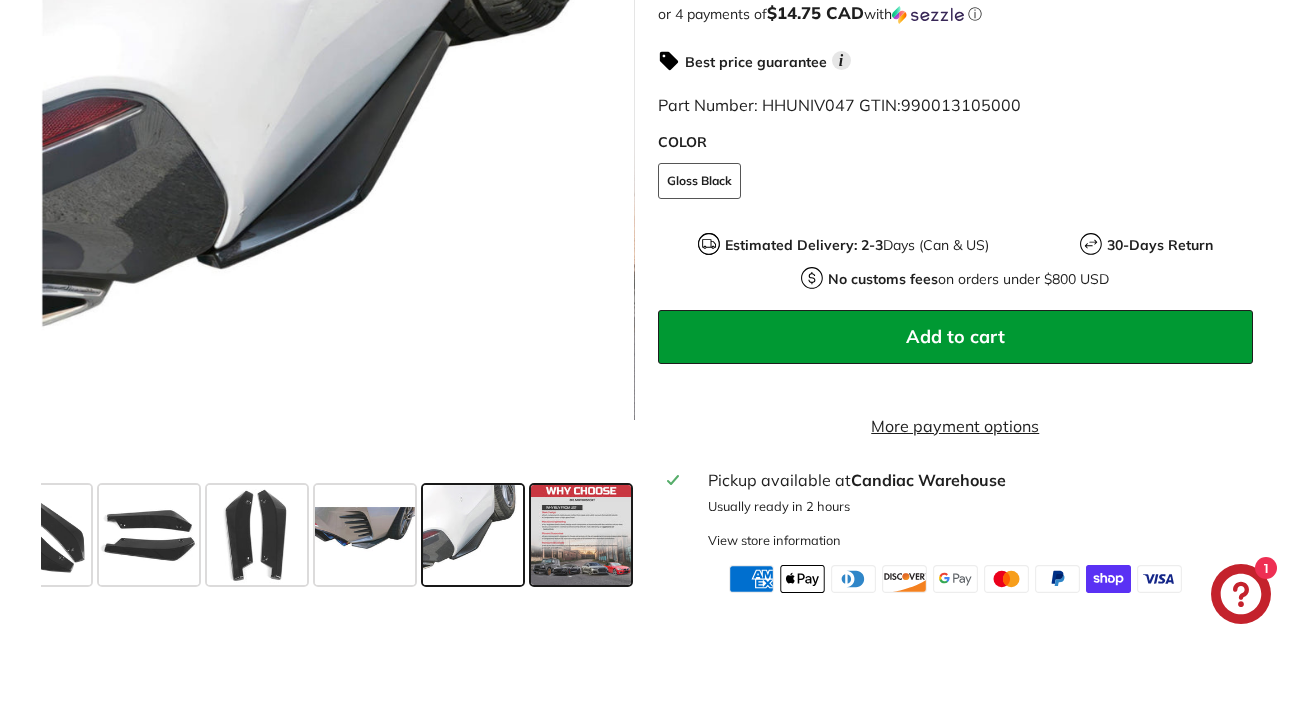 click at bounding box center (581, 535) 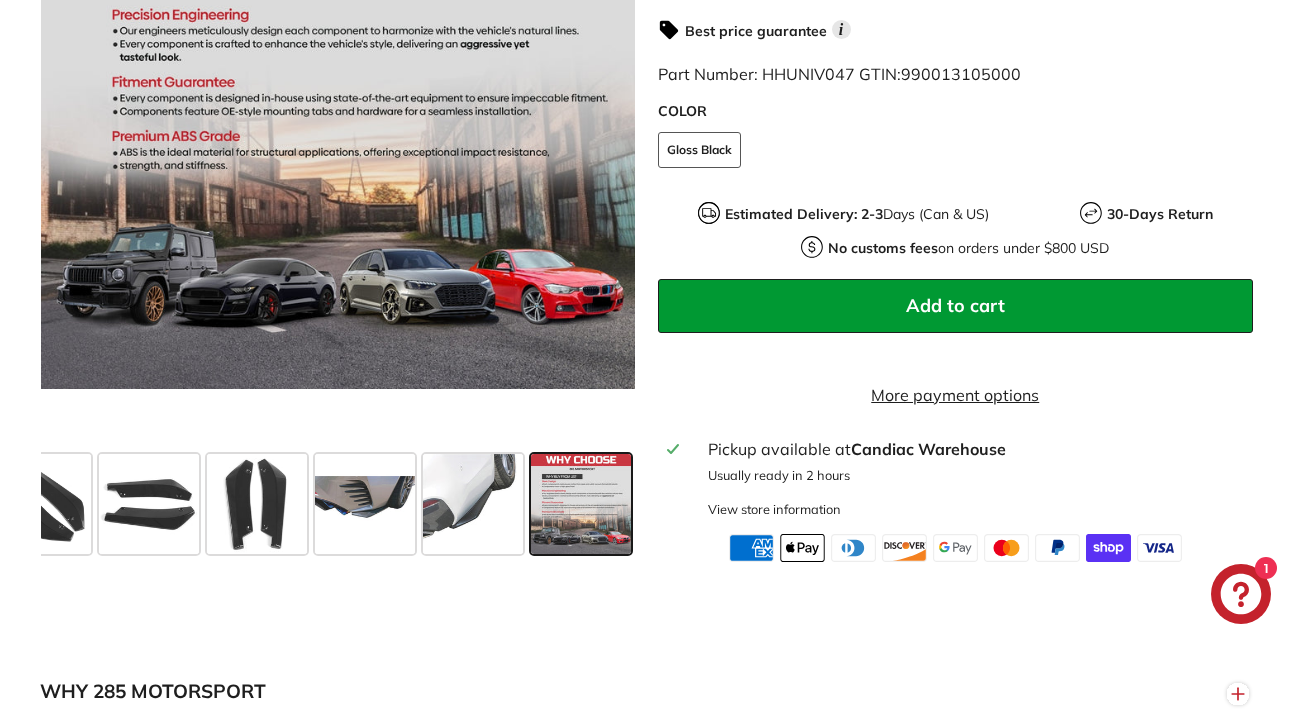 scroll, scrollTop: 701, scrollLeft: 0, axis: vertical 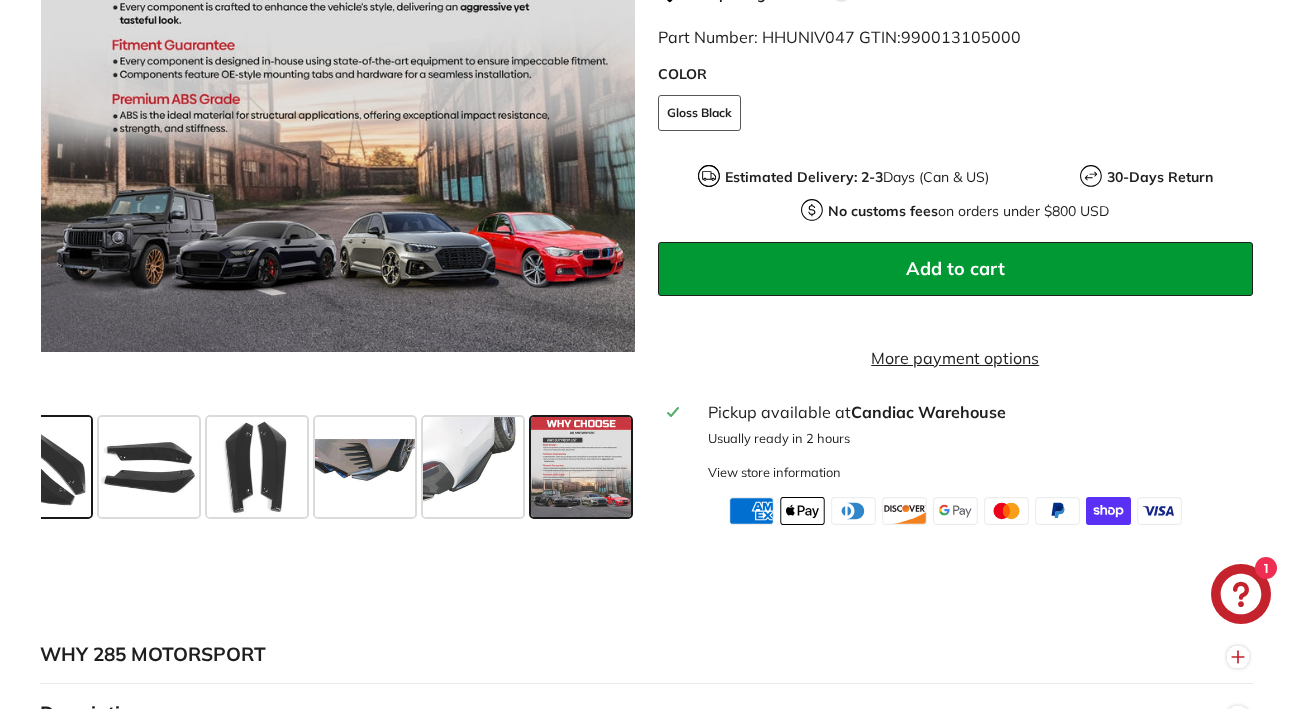 click at bounding box center (41, 467) 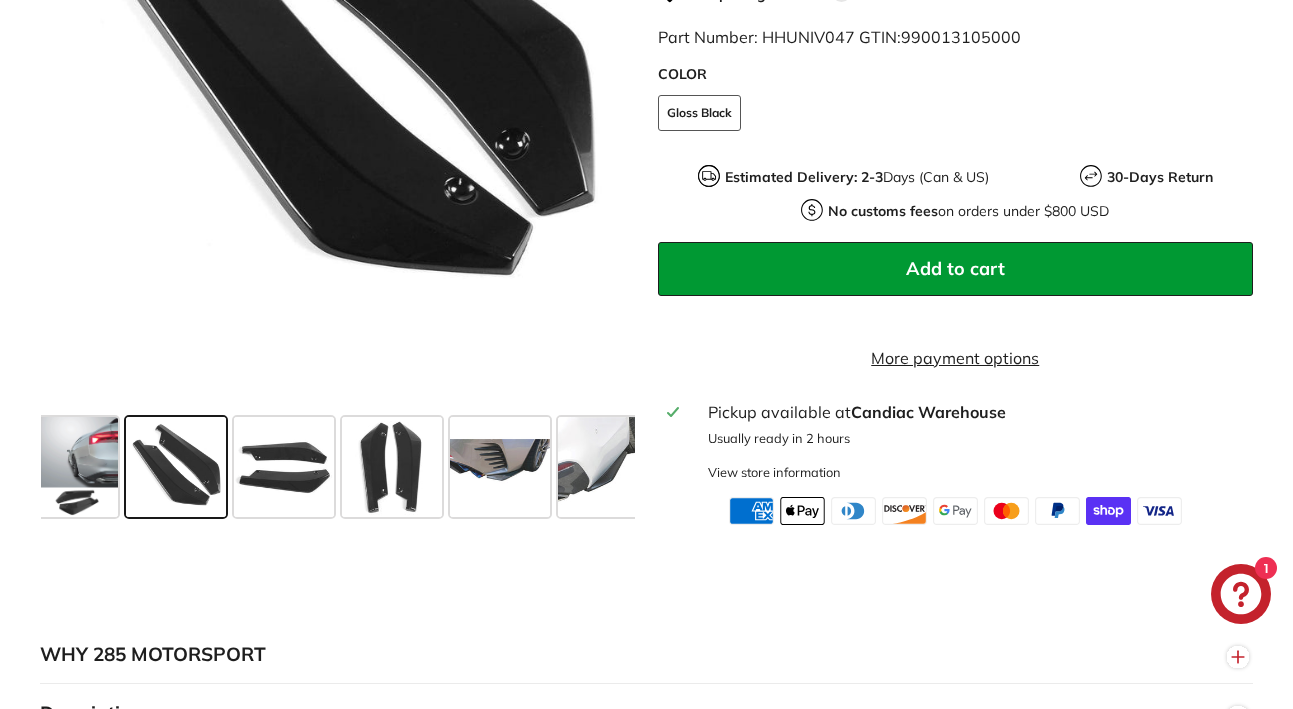scroll, scrollTop: 0, scrollLeft: 0, axis: both 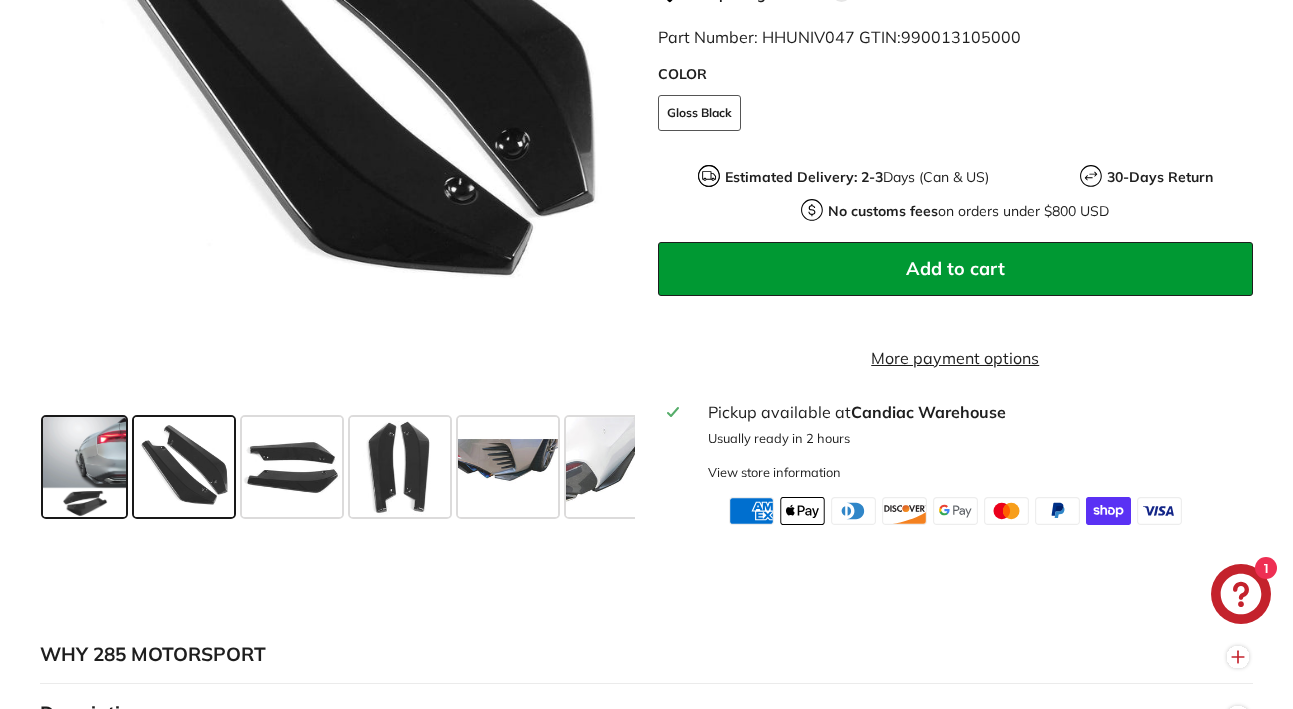 click at bounding box center (85, 467) 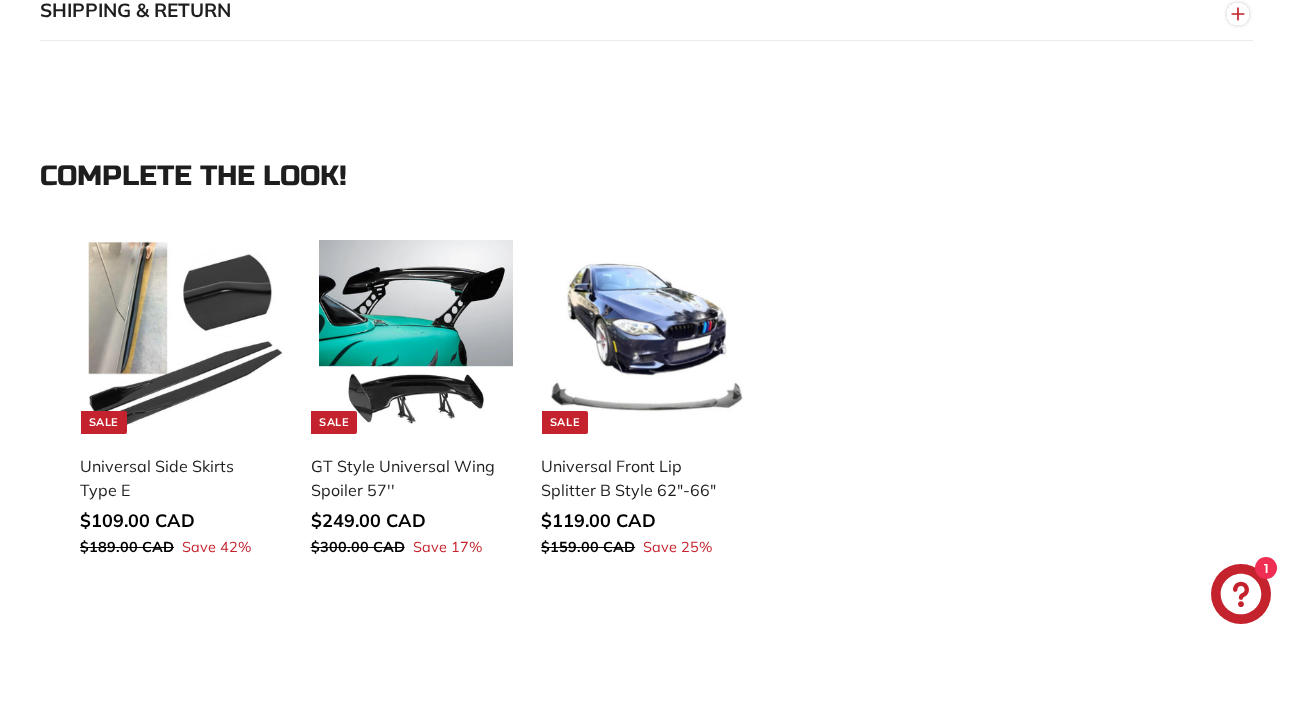 scroll, scrollTop: 1945, scrollLeft: 0, axis: vertical 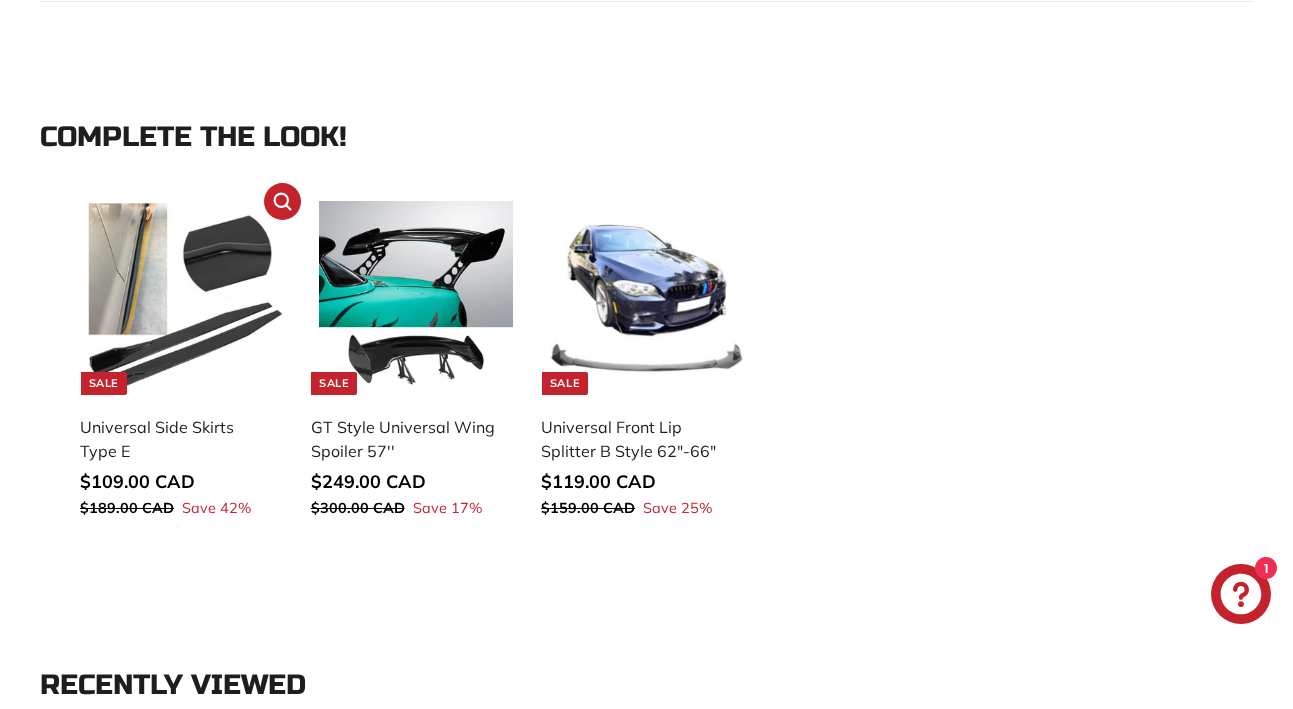 click at bounding box center [185, 298] 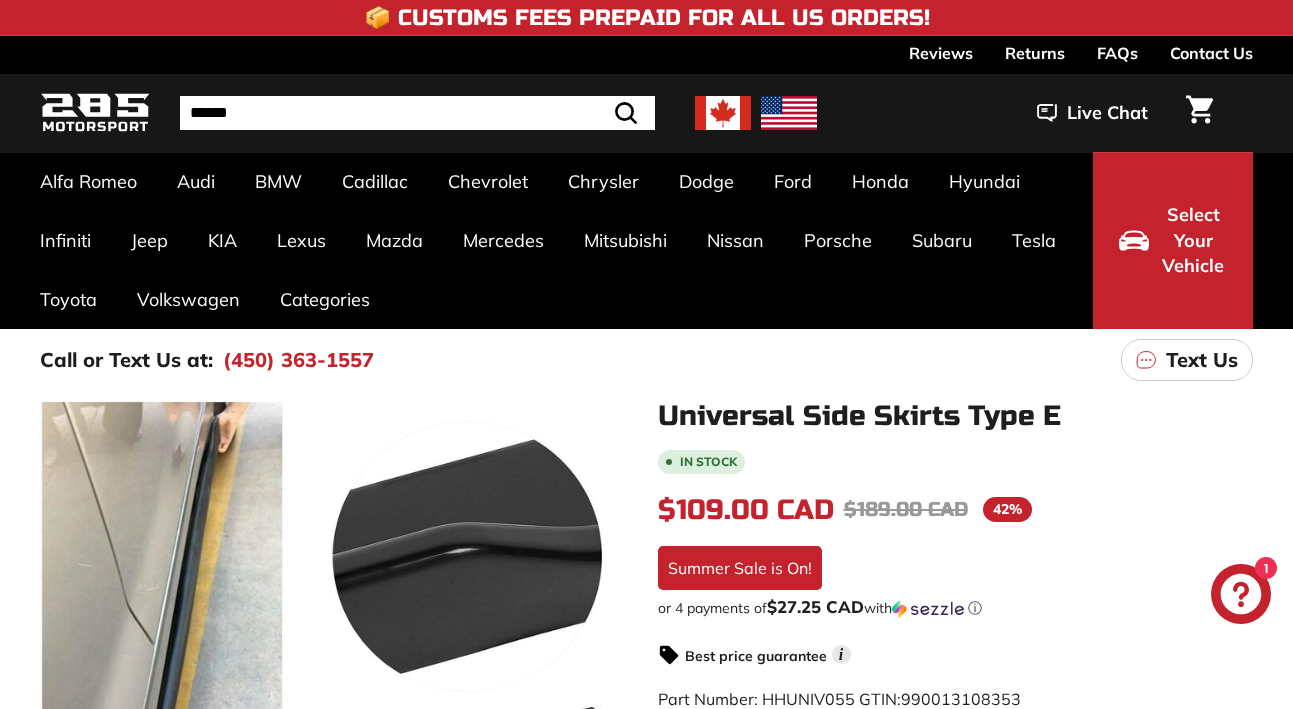 scroll, scrollTop: 0, scrollLeft: 0, axis: both 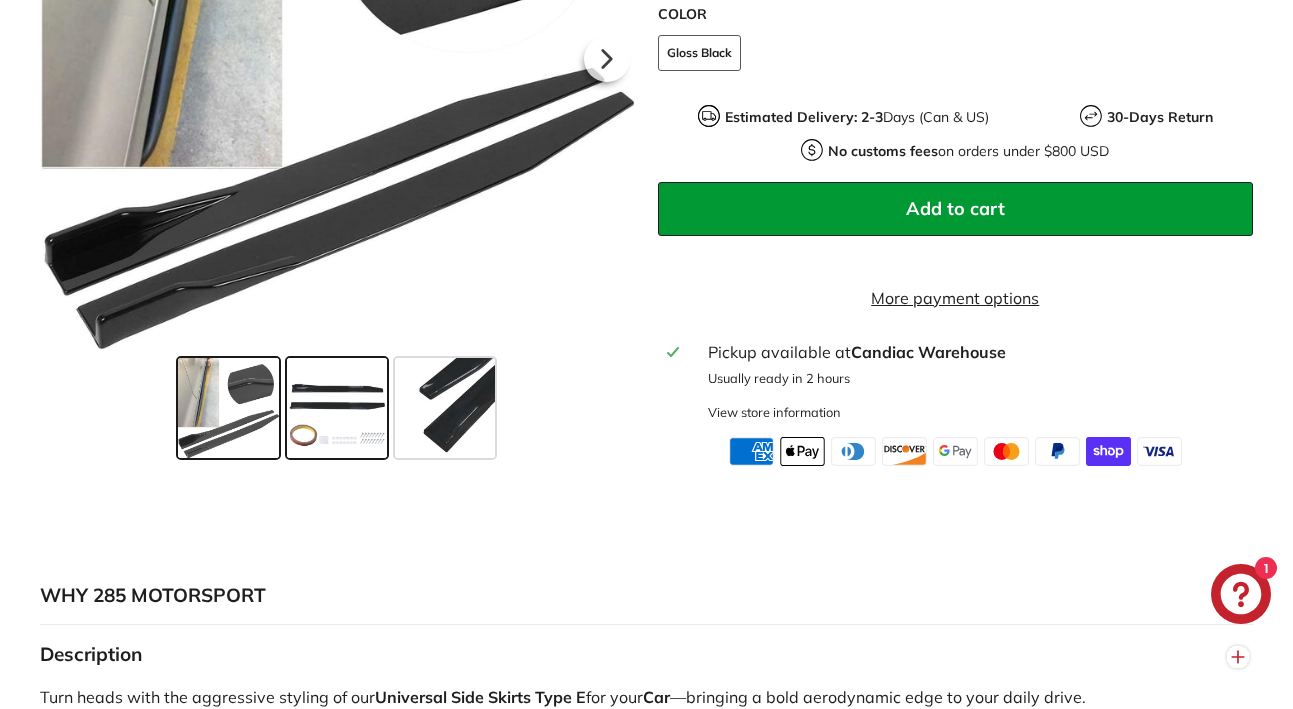 click at bounding box center (337, 408) 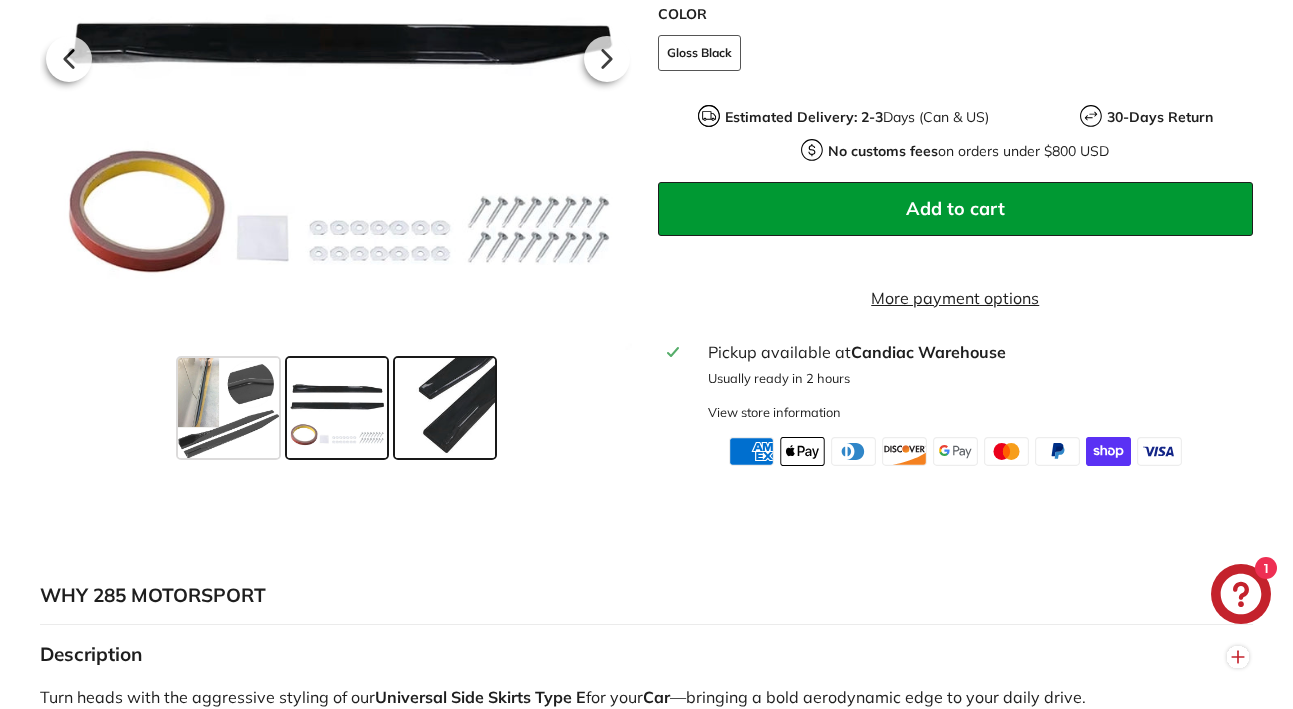 click at bounding box center (445, 408) 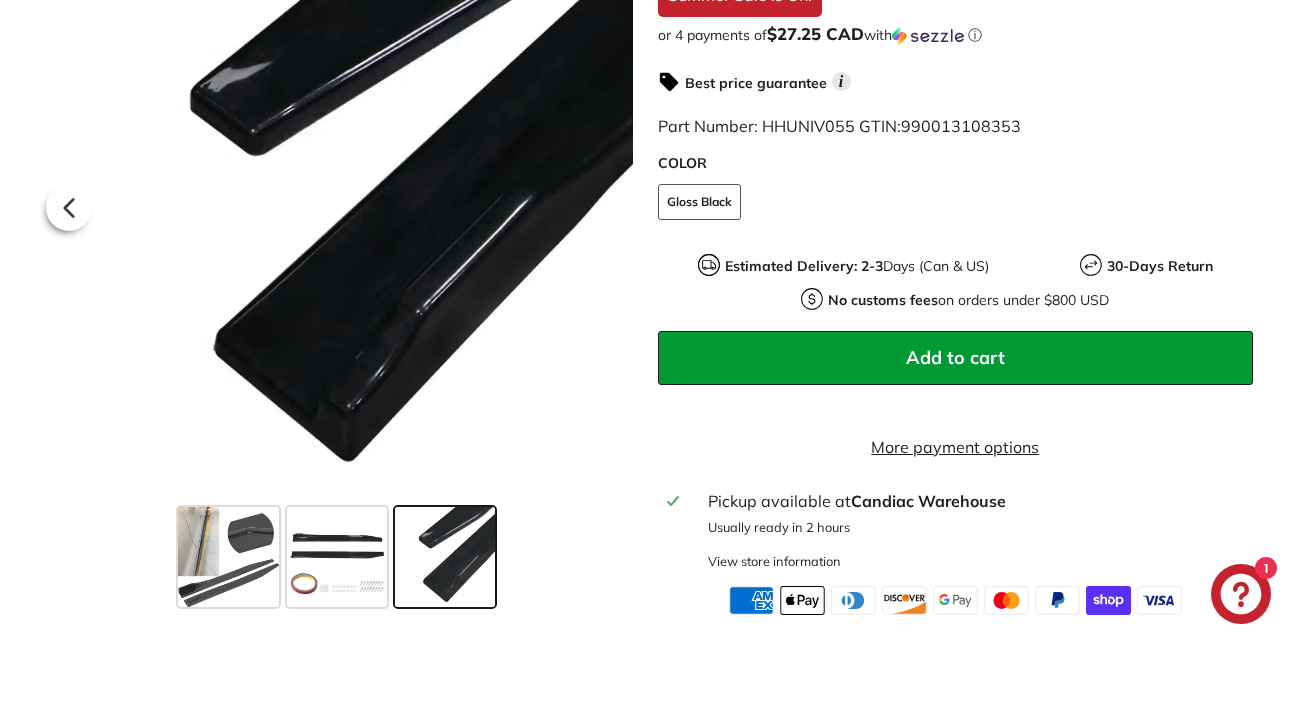 scroll, scrollTop: 586, scrollLeft: 0, axis: vertical 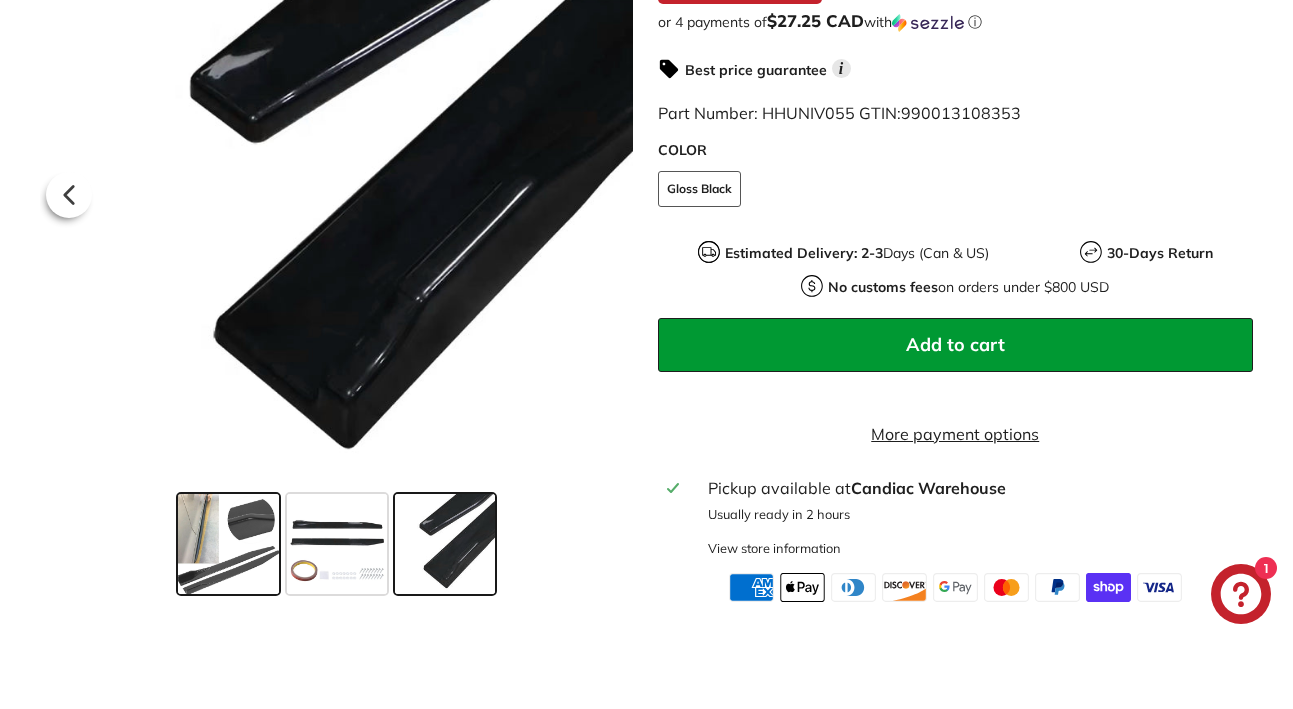 click at bounding box center (228, 544) 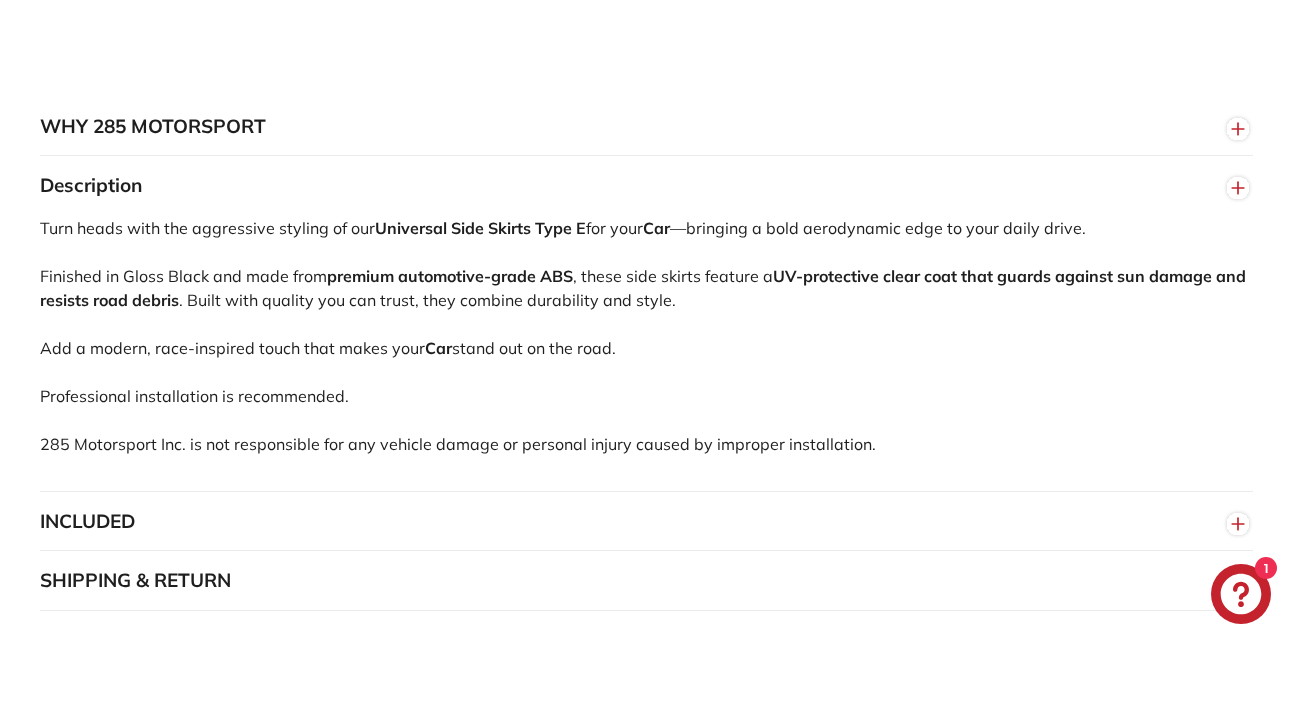 scroll, scrollTop: 1201, scrollLeft: 0, axis: vertical 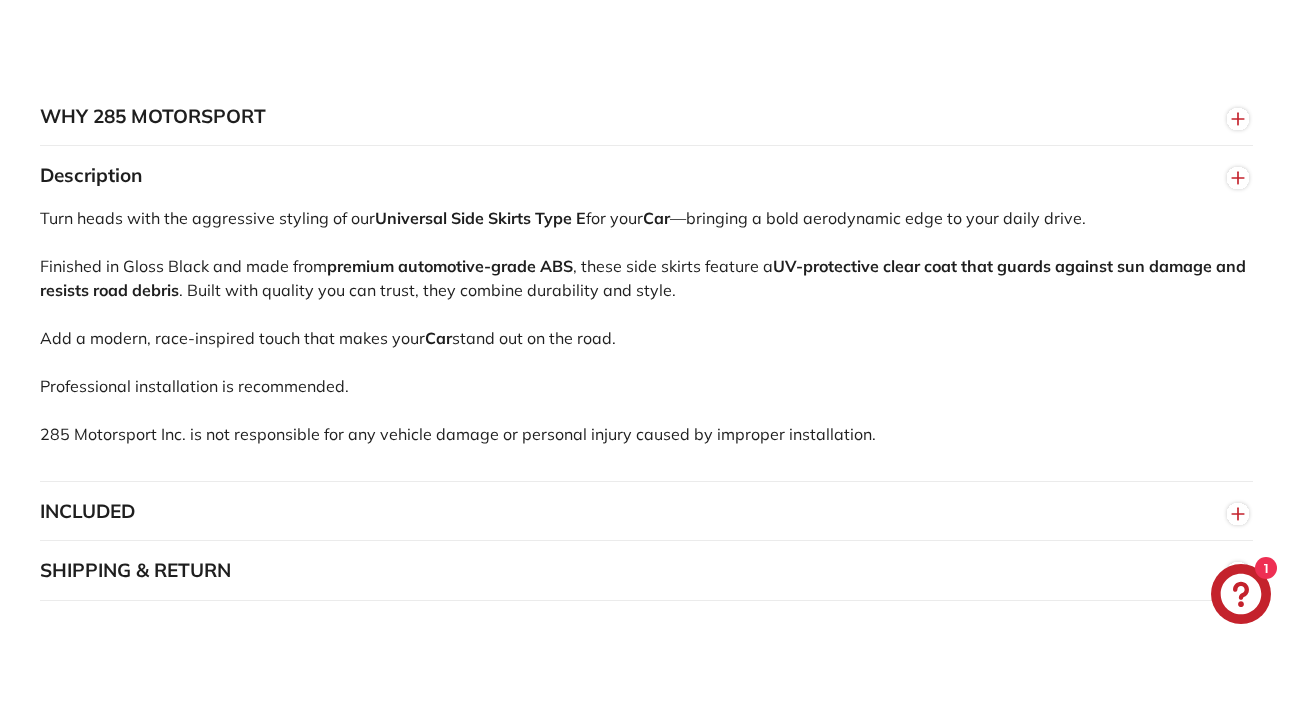 click on "INCLUDED" at bounding box center [646, 512] 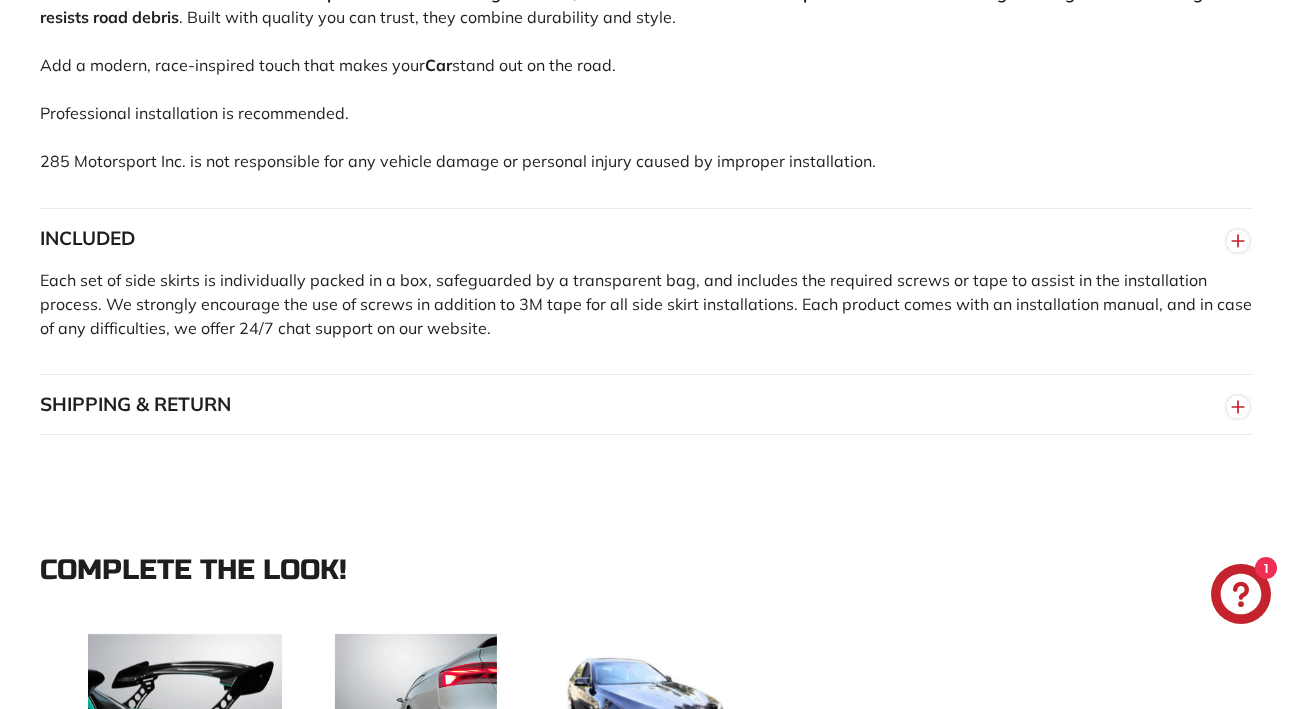 scroll, scrollTop: 1781, scrollLeft: 0, axis: vertical 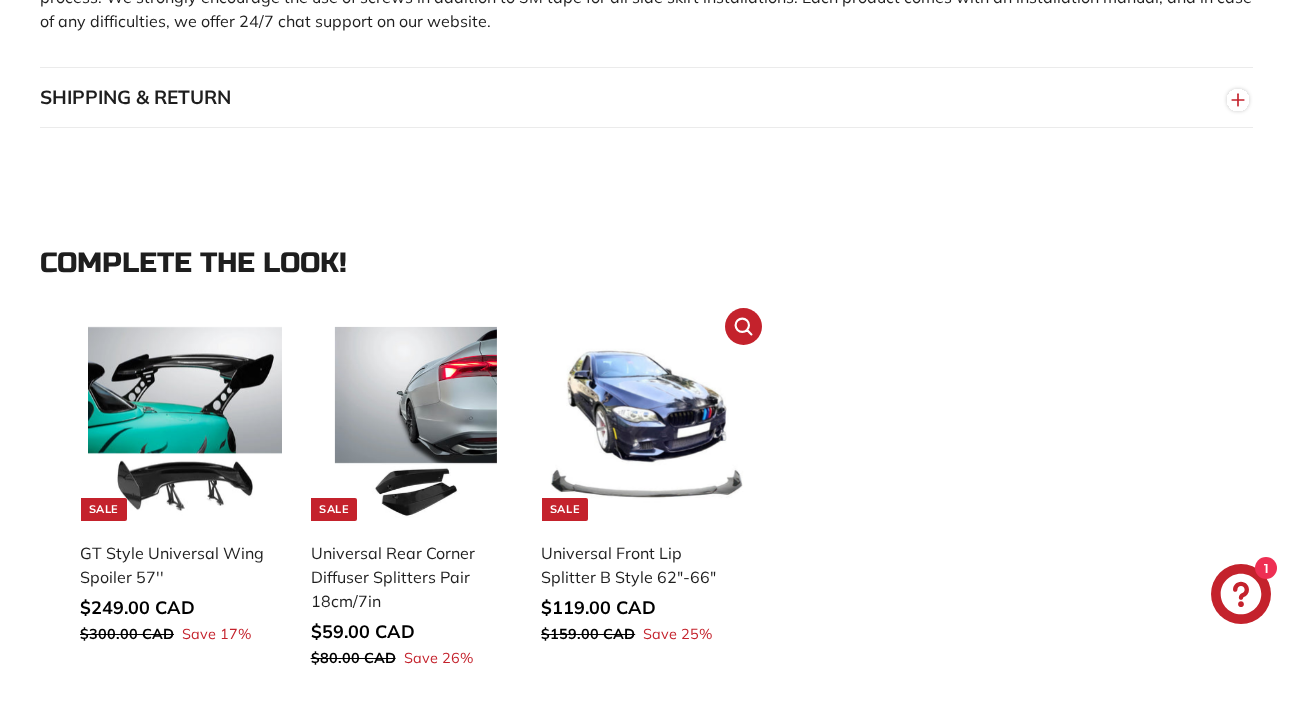 click at bounding box center (647, 424) 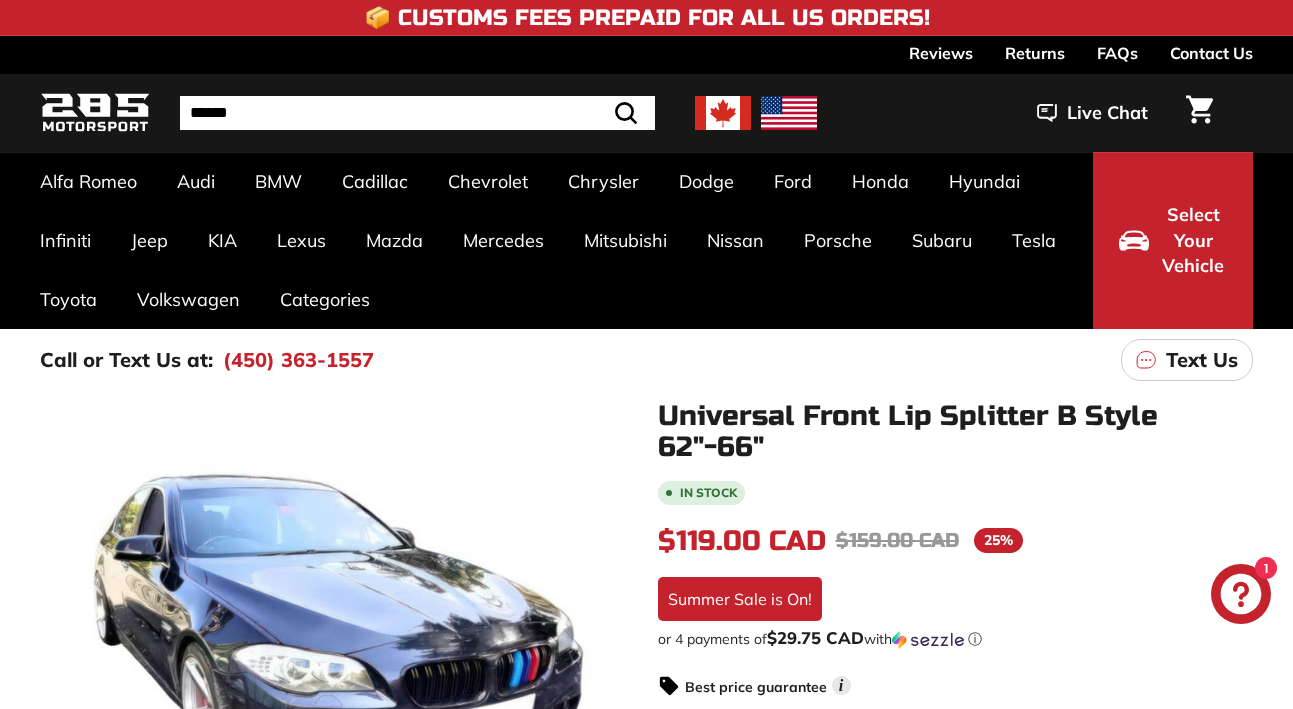 scroll, scrollTop: 0, scrollLeft: 0, axis: both 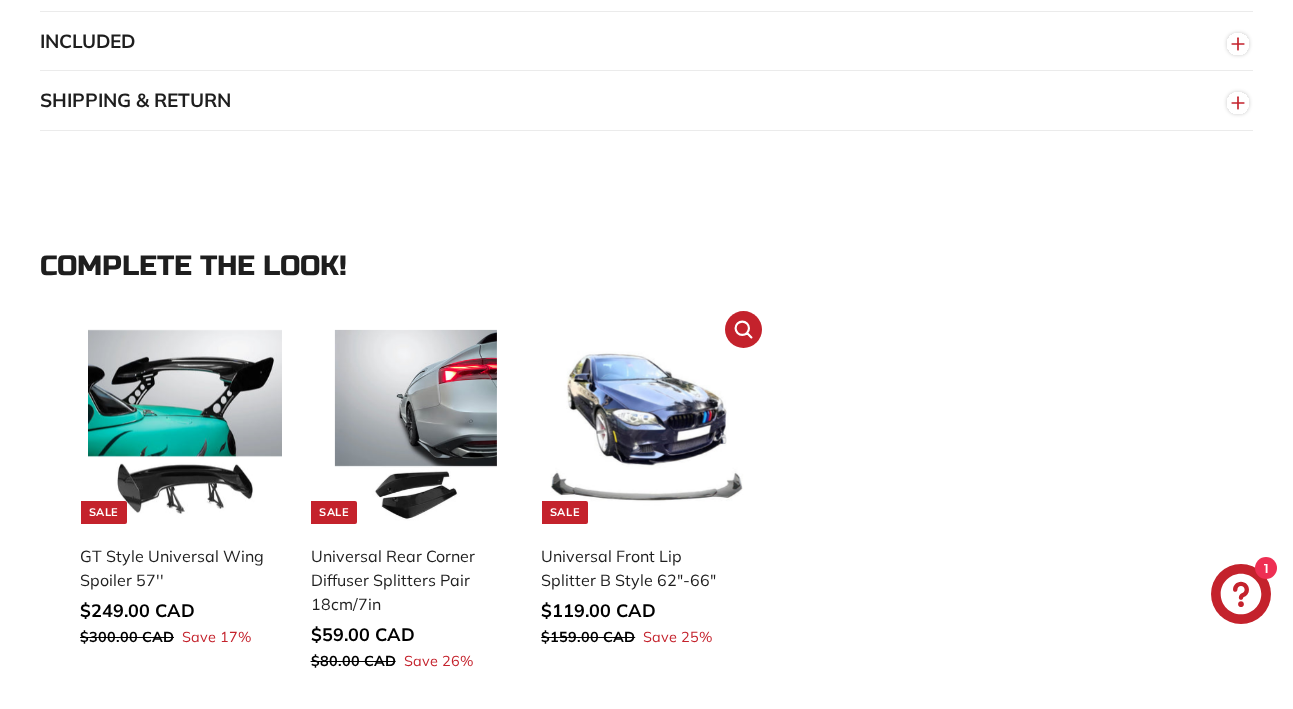 click at bounding box center (647, 427) 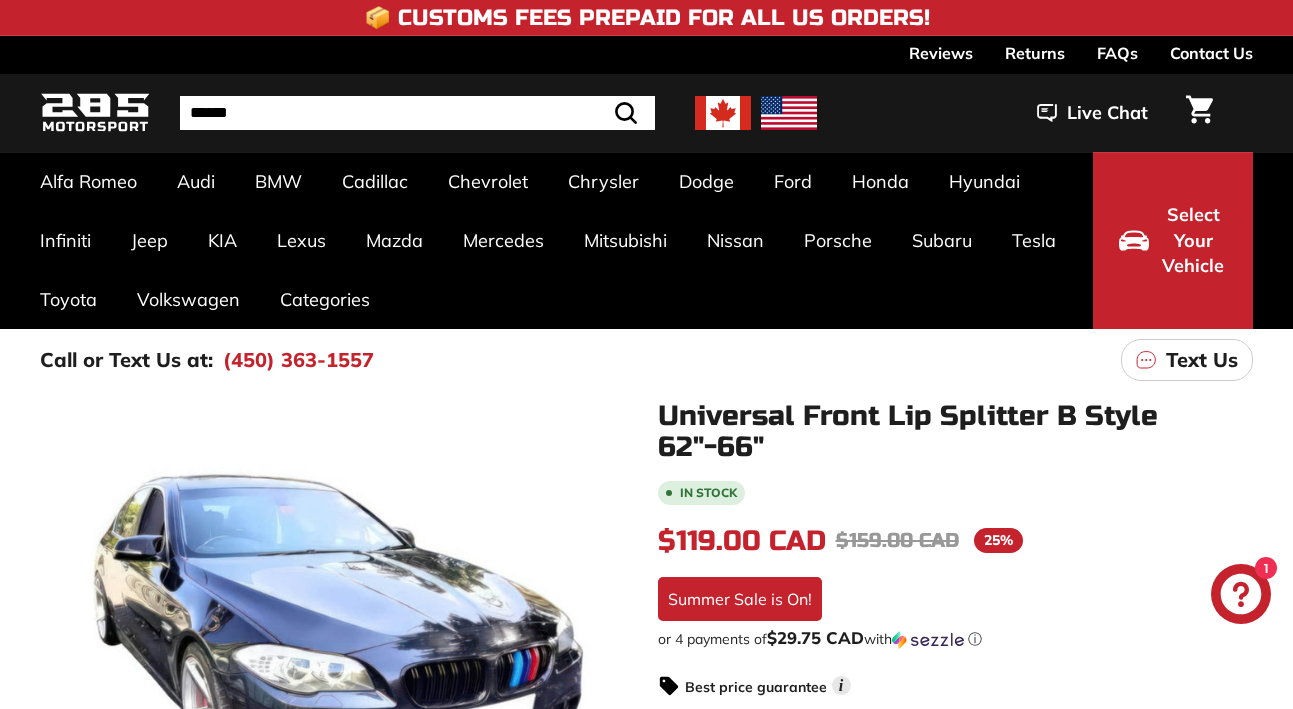 scroll, scrollTop: 0, scrollLeft: 0, axis: both 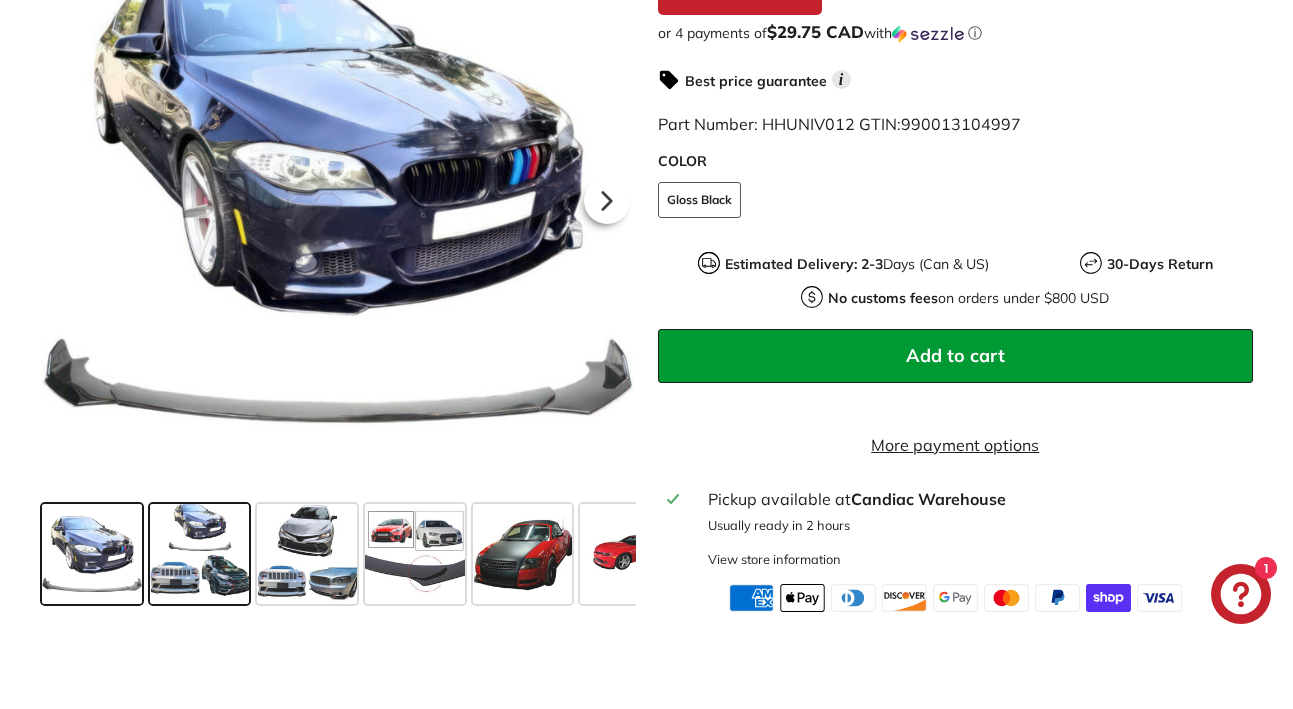 click at bounding box center (200, 554) 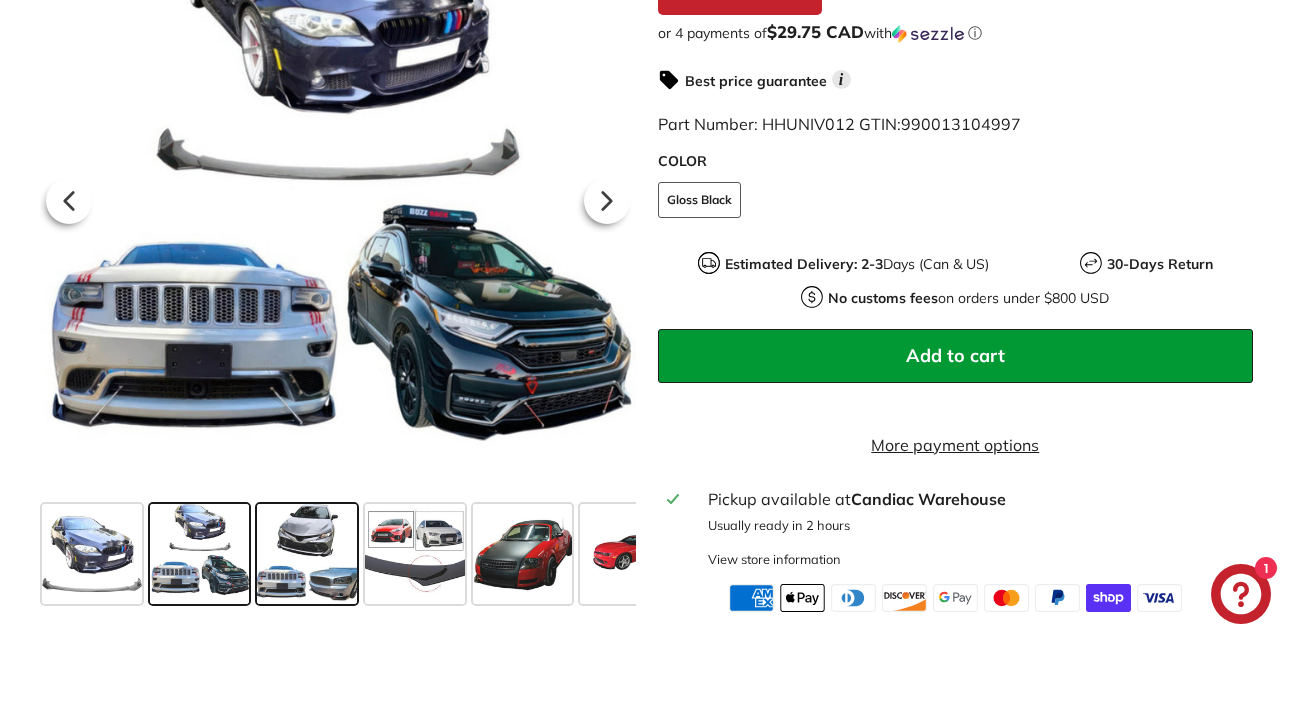 click at bounding box center (307, 554) 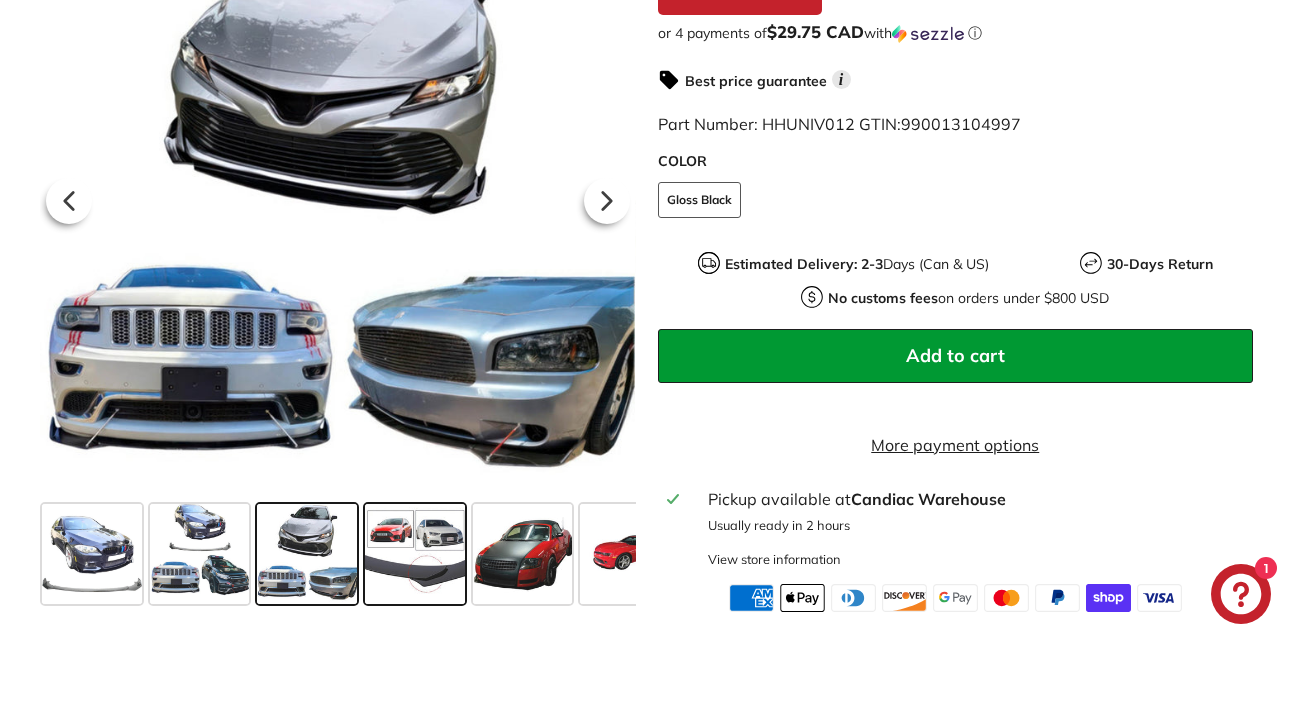 click at bounding box center (415, 554) 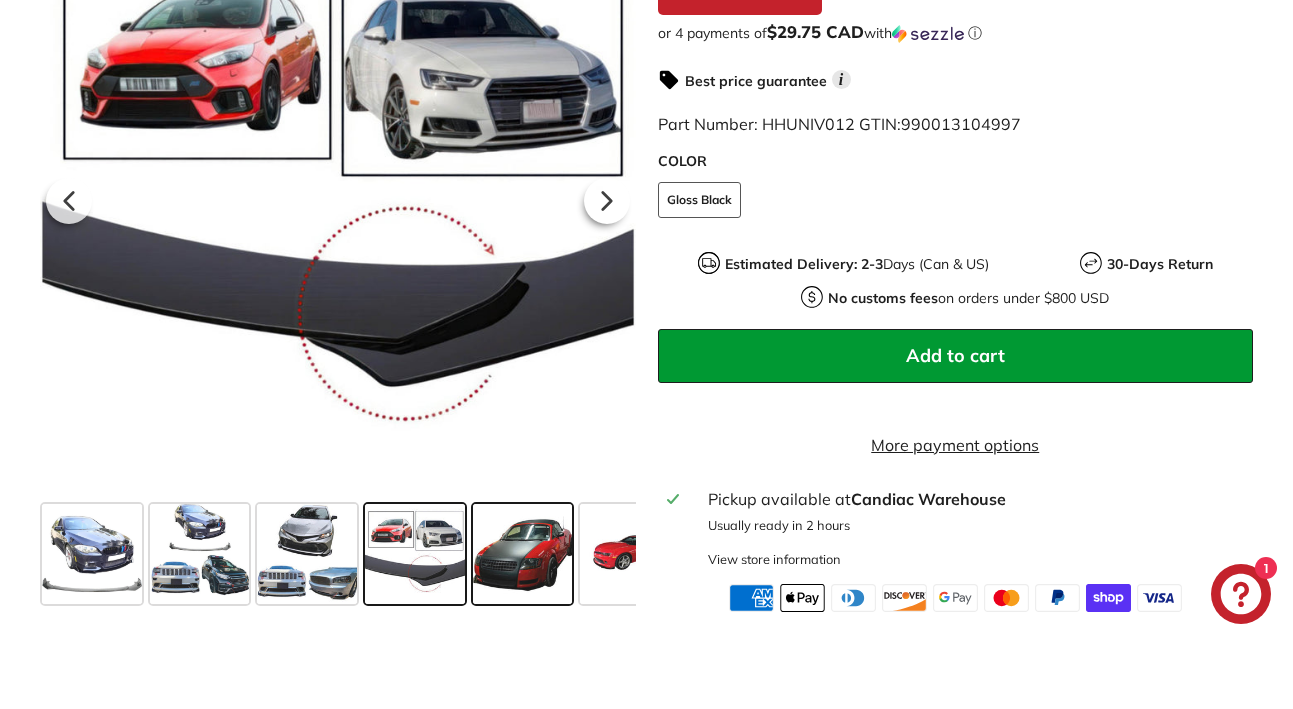 click at bounding box center (523, 554) 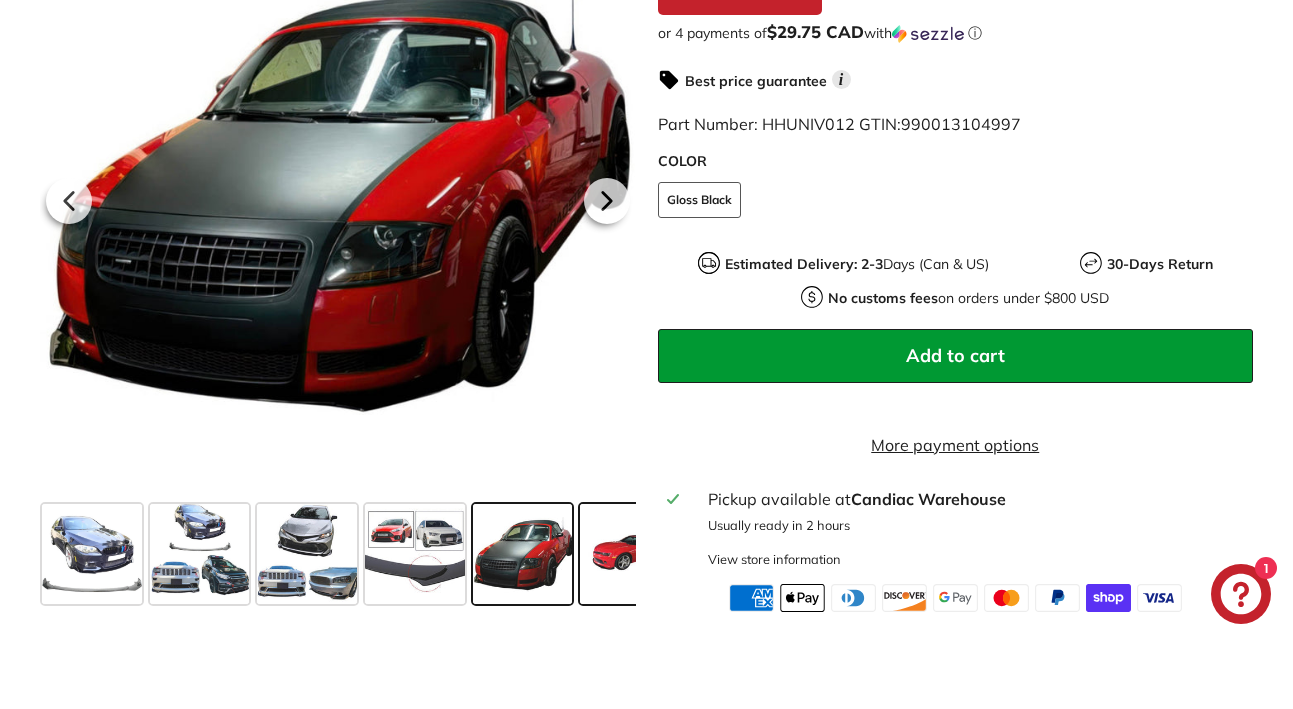 click at bounding box center (630, 554) 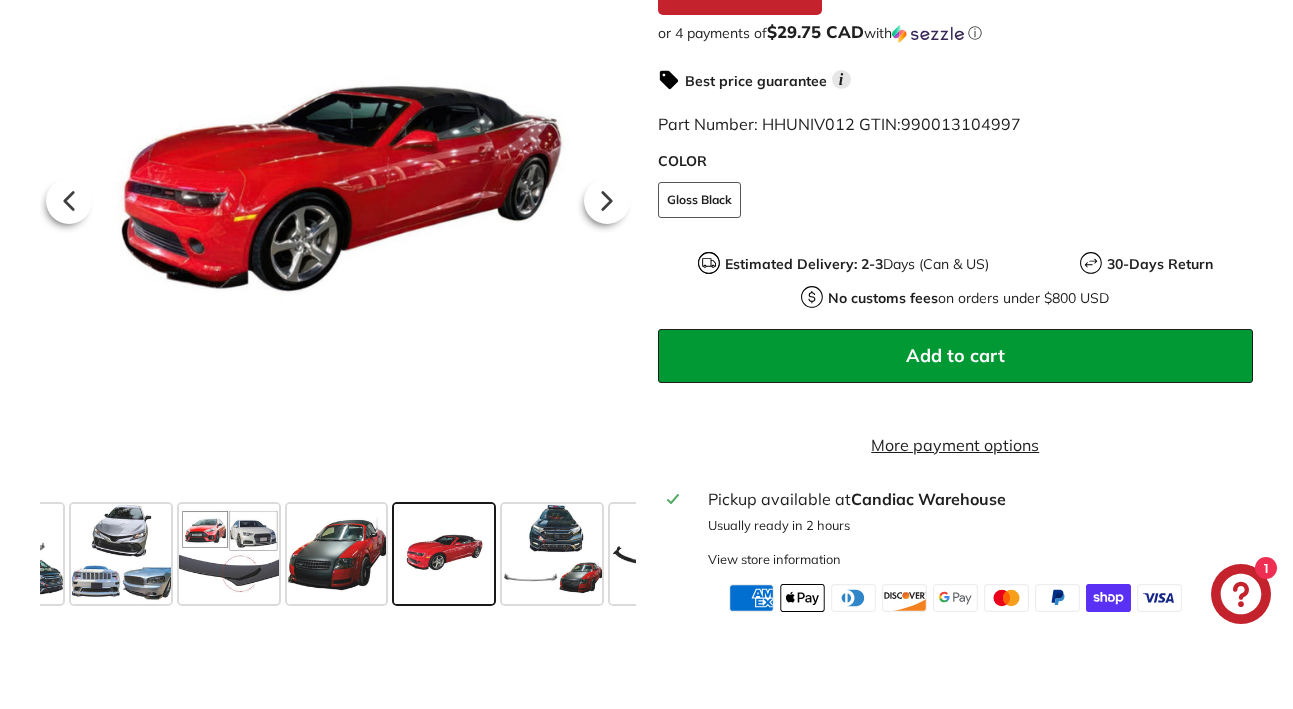 scroll, scrollTop: 0, scrollLeft: 292, axis: horizontal 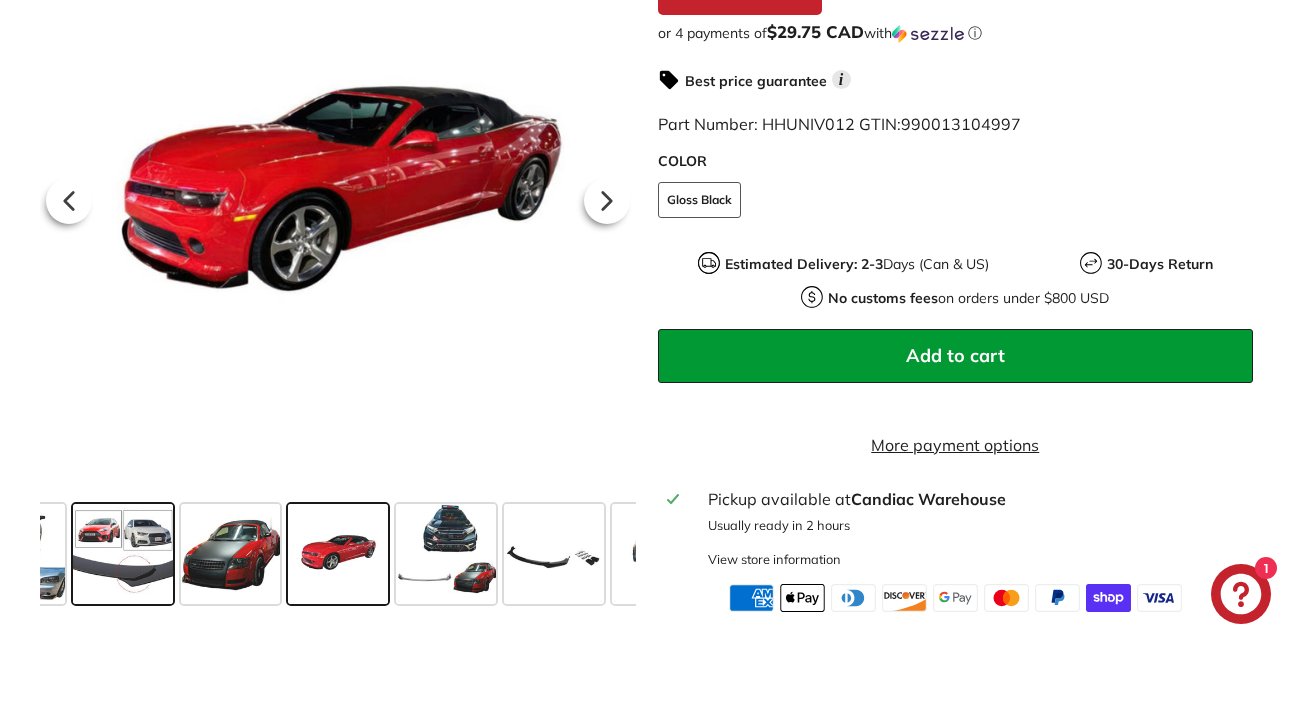 click at bounding box center [123, 554] 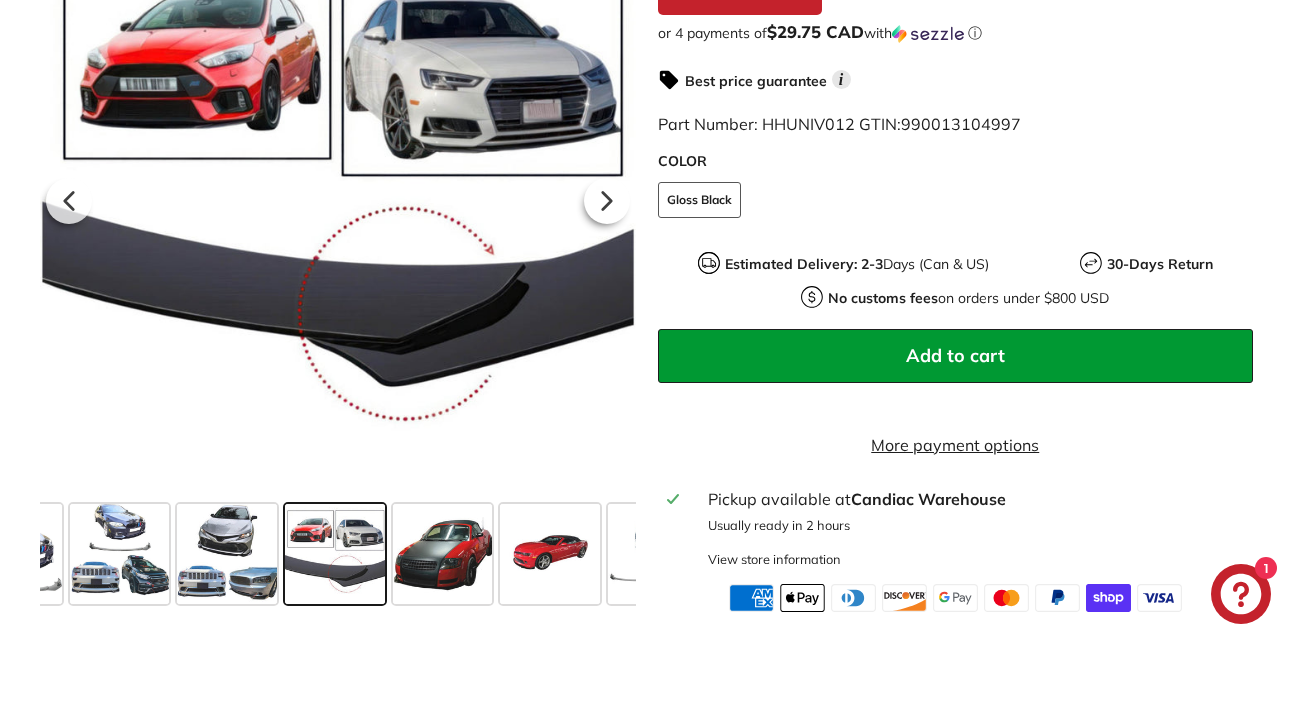 scroll, scrollTop: 0, scrollLeft: 77, axis: horizontal 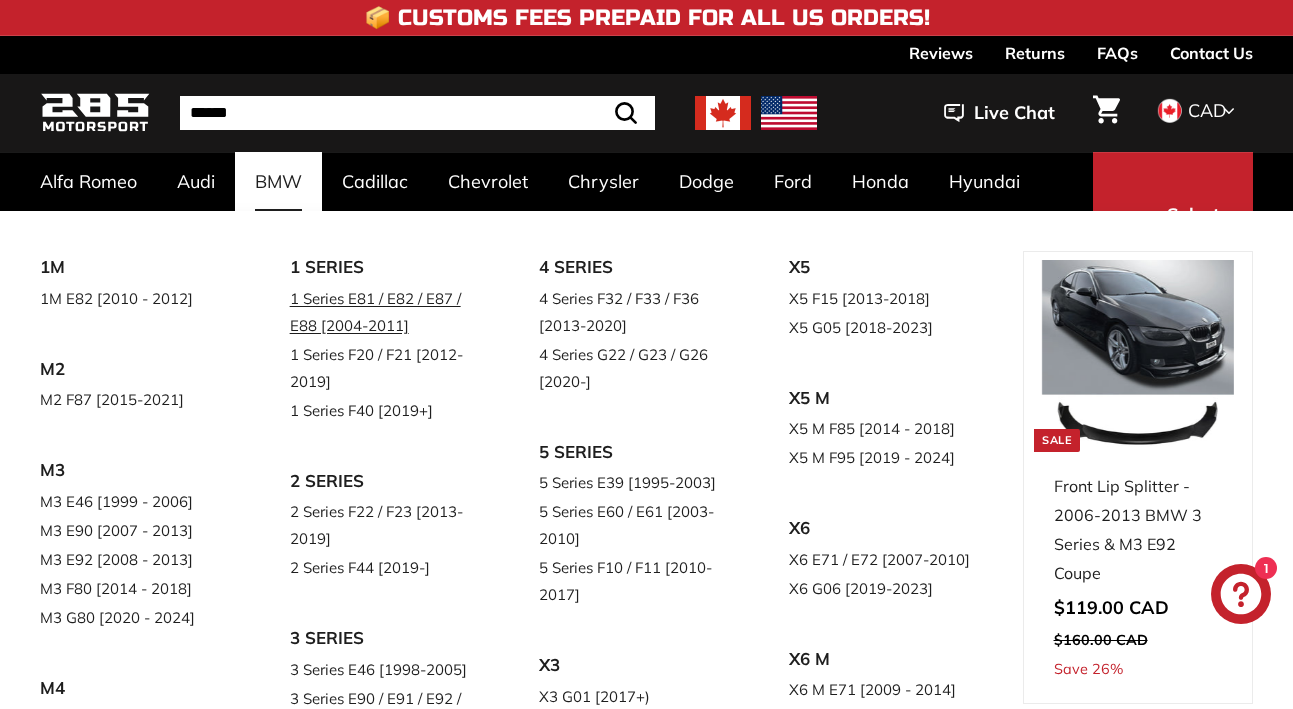 click on "1 Series E81 / E82 / E87 / E88 [2004-2011]" at bounding box center (387, 312) 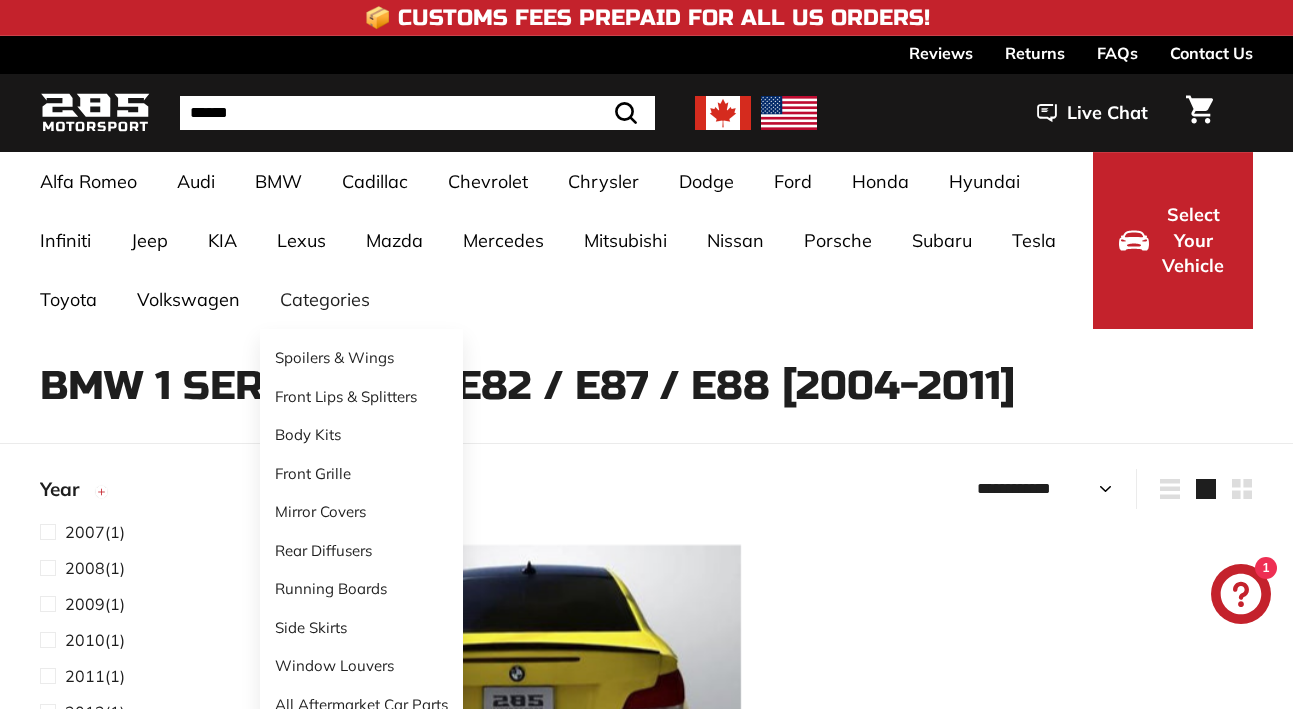 select on "**********" 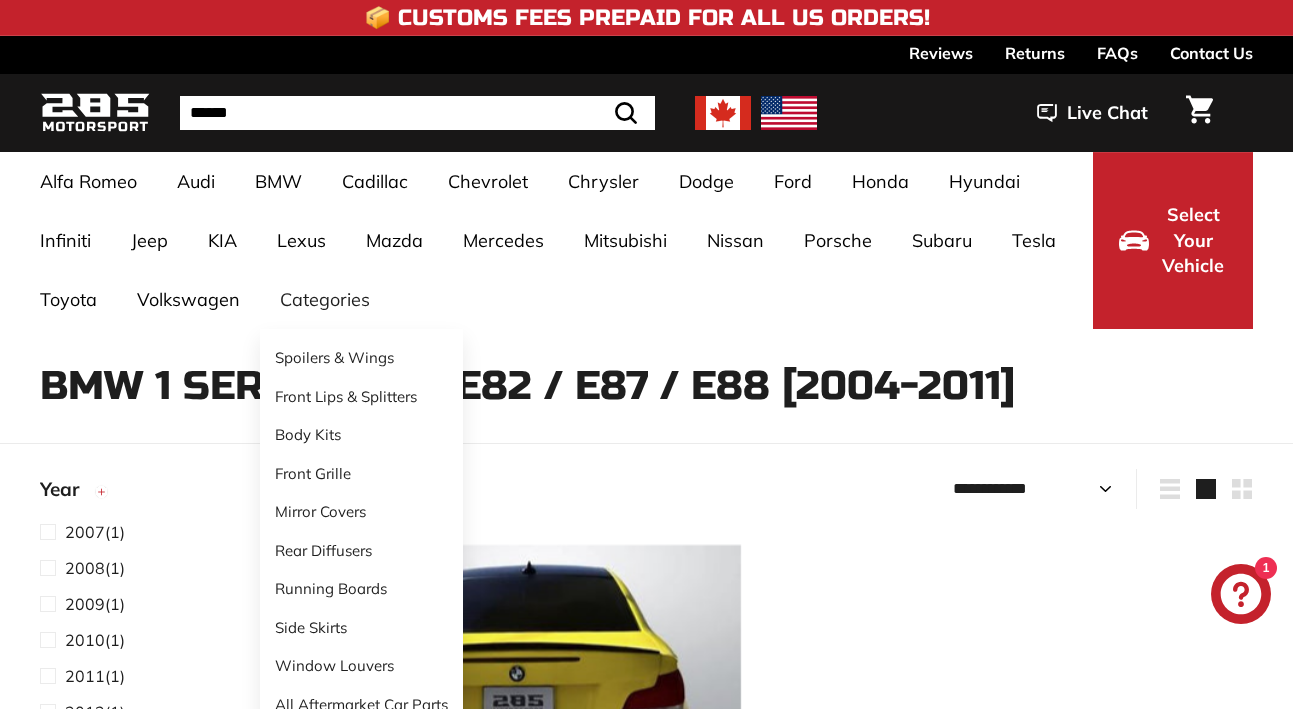 scroll, scrollTop: 0, scrollLeft: 0, axis: both 